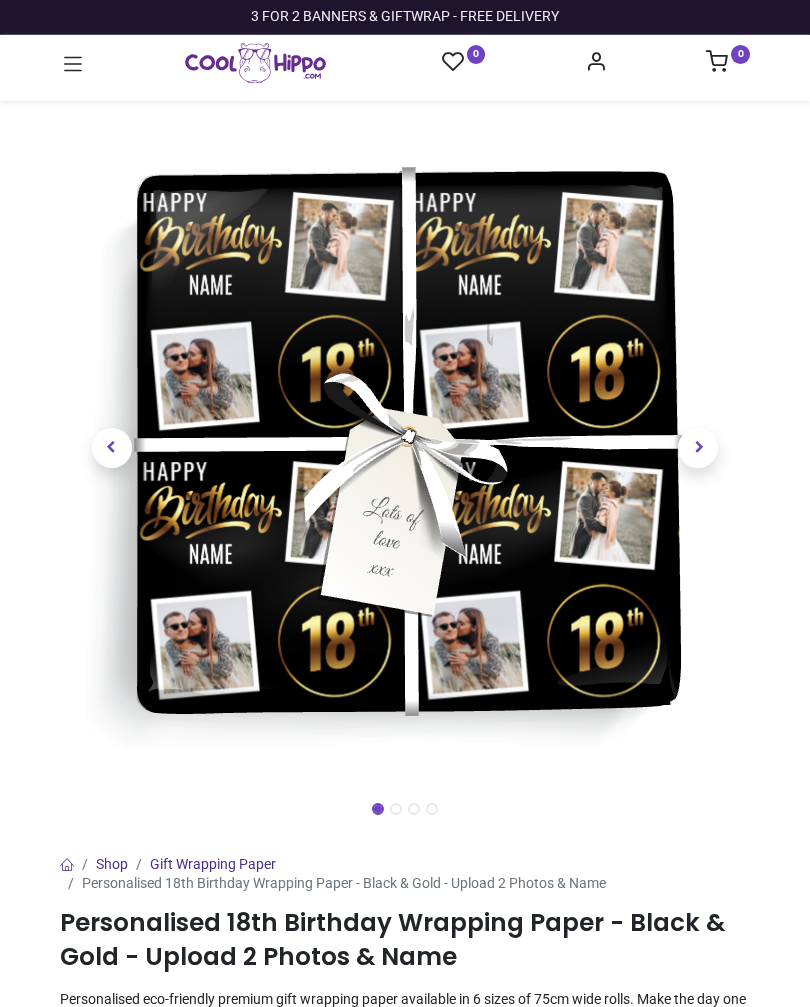 scroll, scrollTop: 0, scrollLeft: 0, axis: both 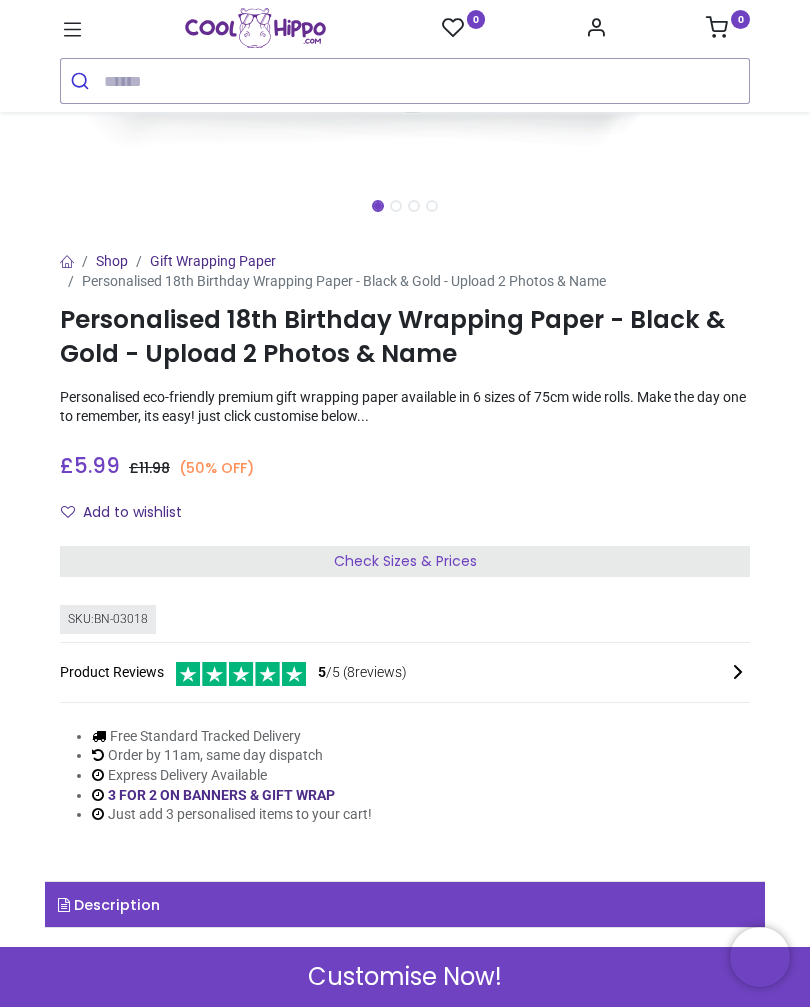 click on "Check Sizes & Prices" at bounding box center [405, 561] 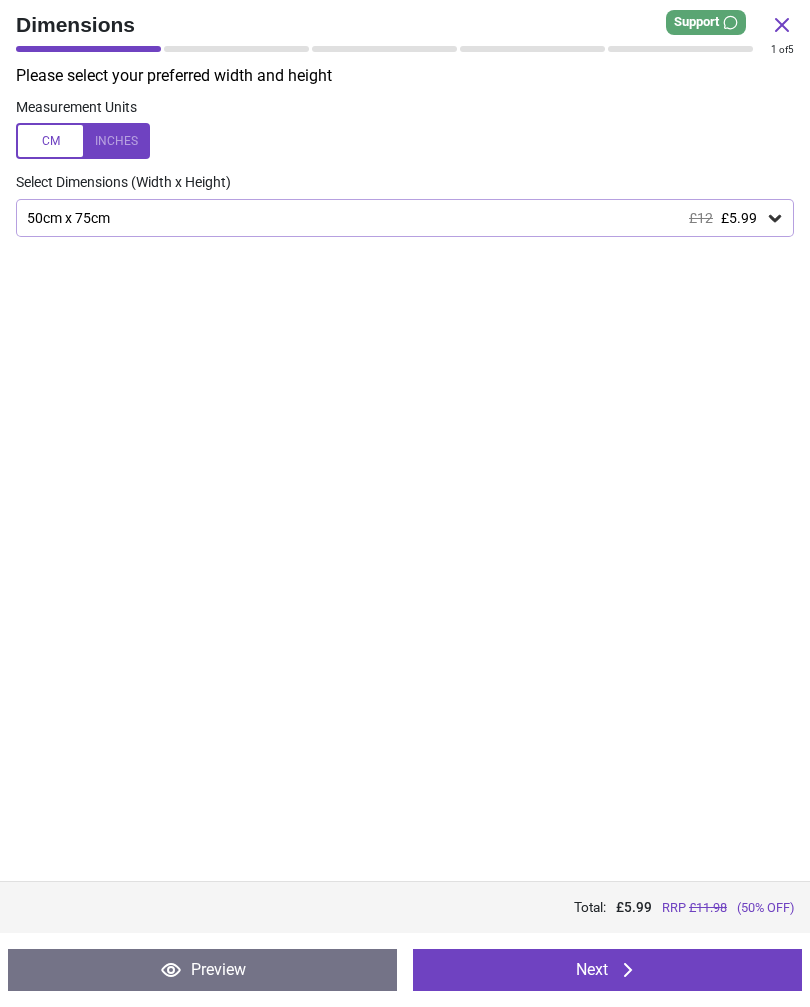 click 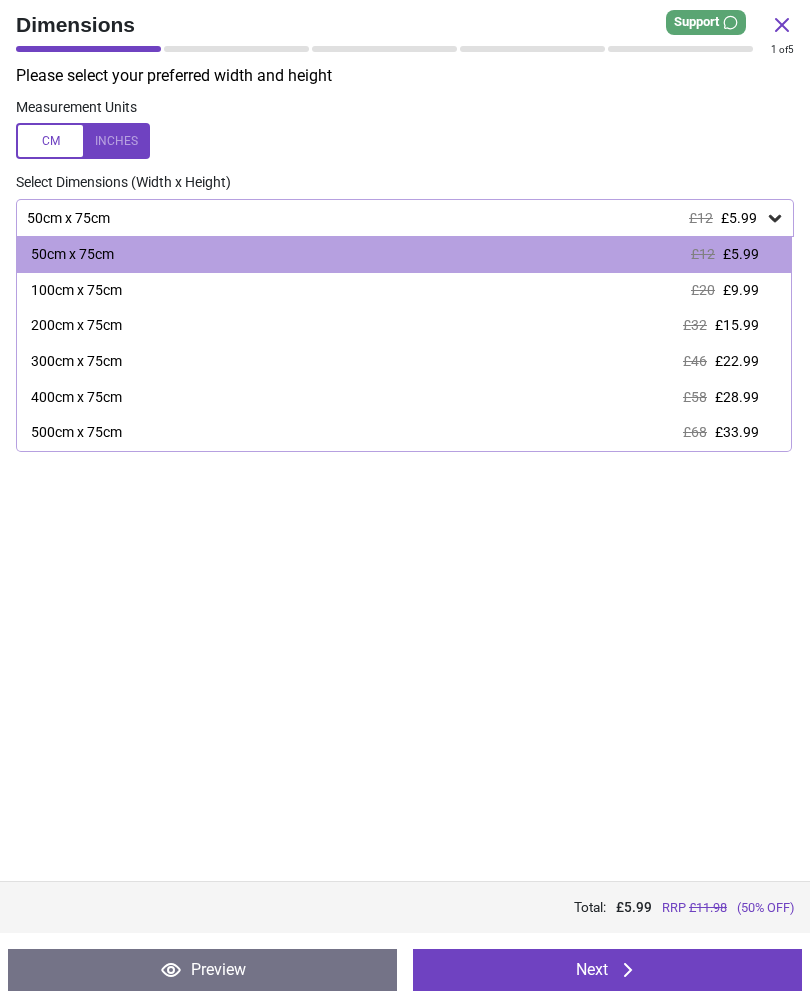 click on "£32" at bounding box center (695, 325) 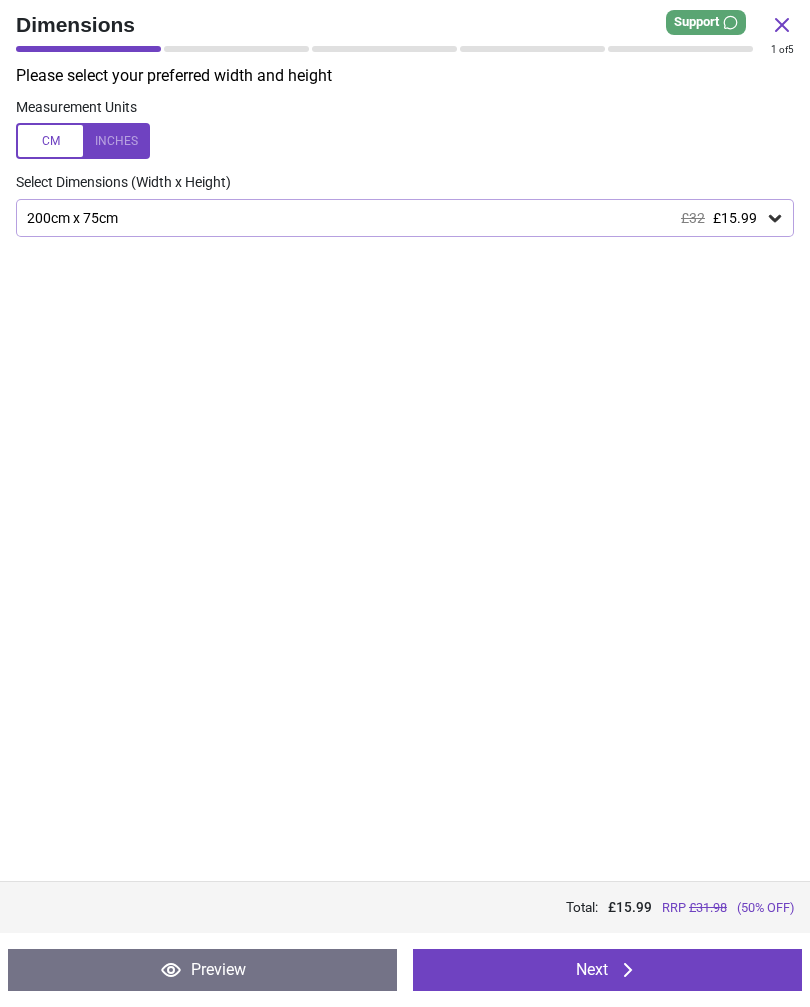 click on "Next" at bounding box center [607, 970] 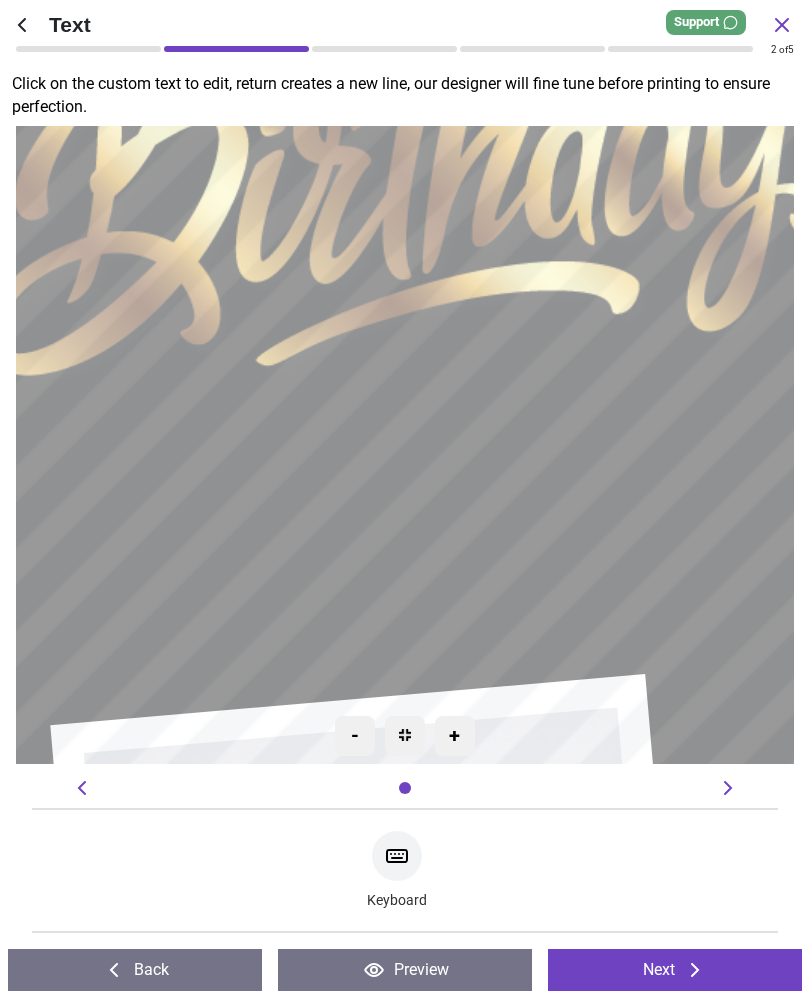 click at bounding box center (405, 445) 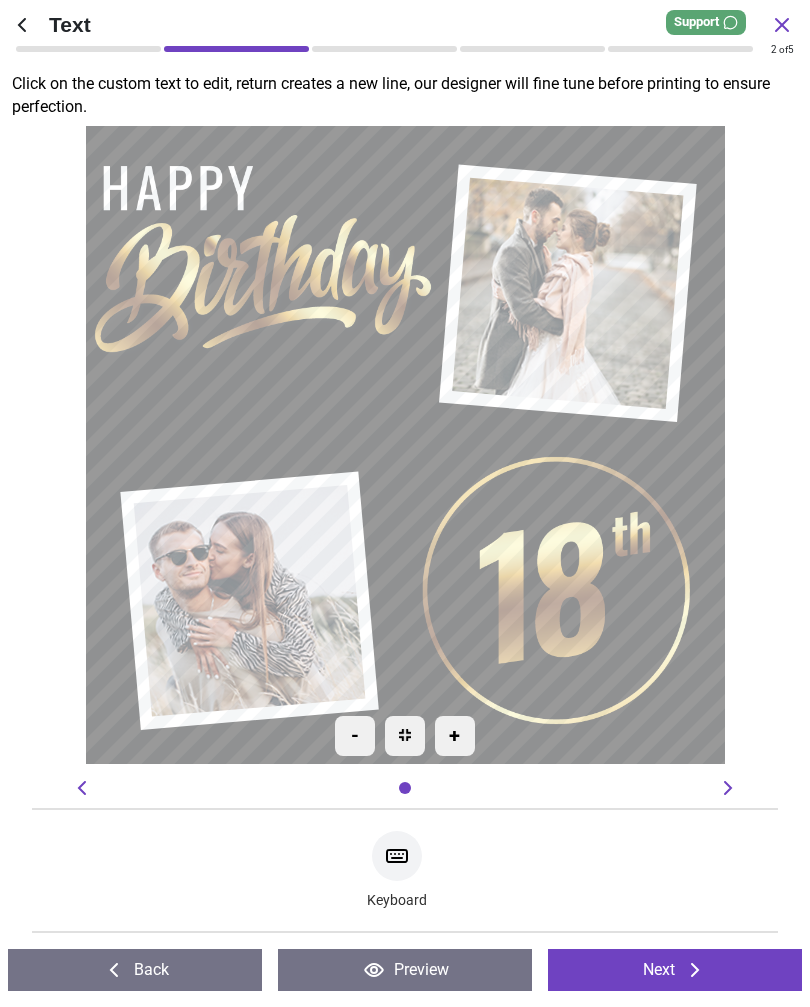 click on "+" at bounding box center (455, 736) 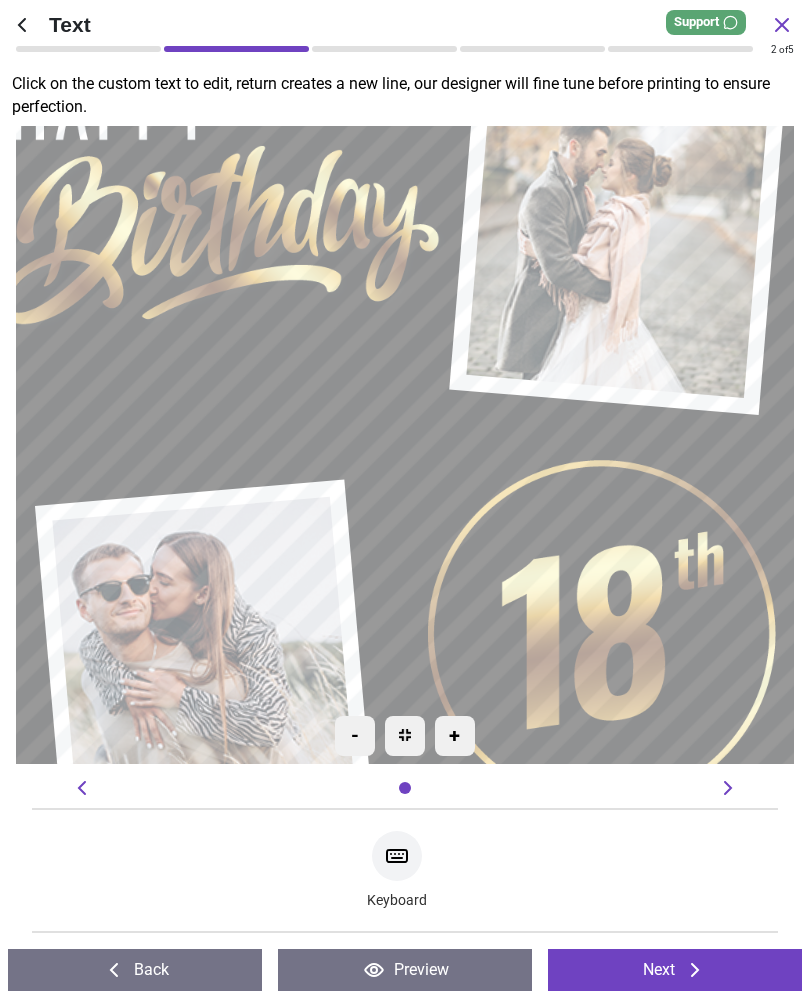 click on "-" at bounding box center [355, 736] 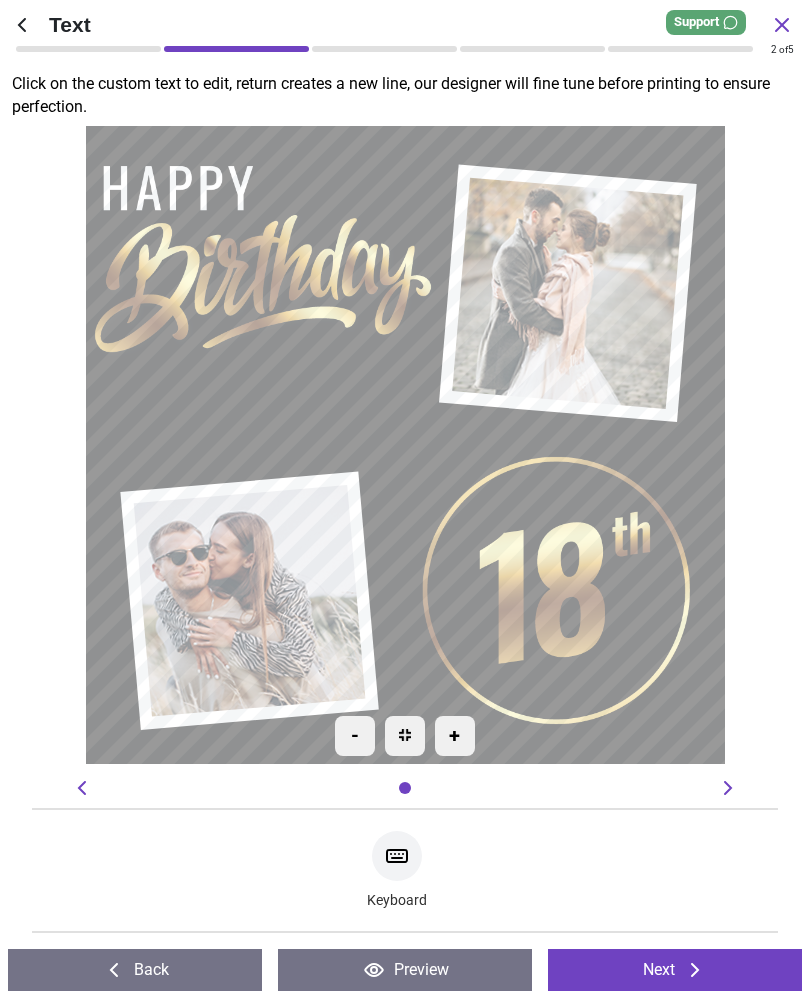 click on "****" at bounding box center [262, 380] 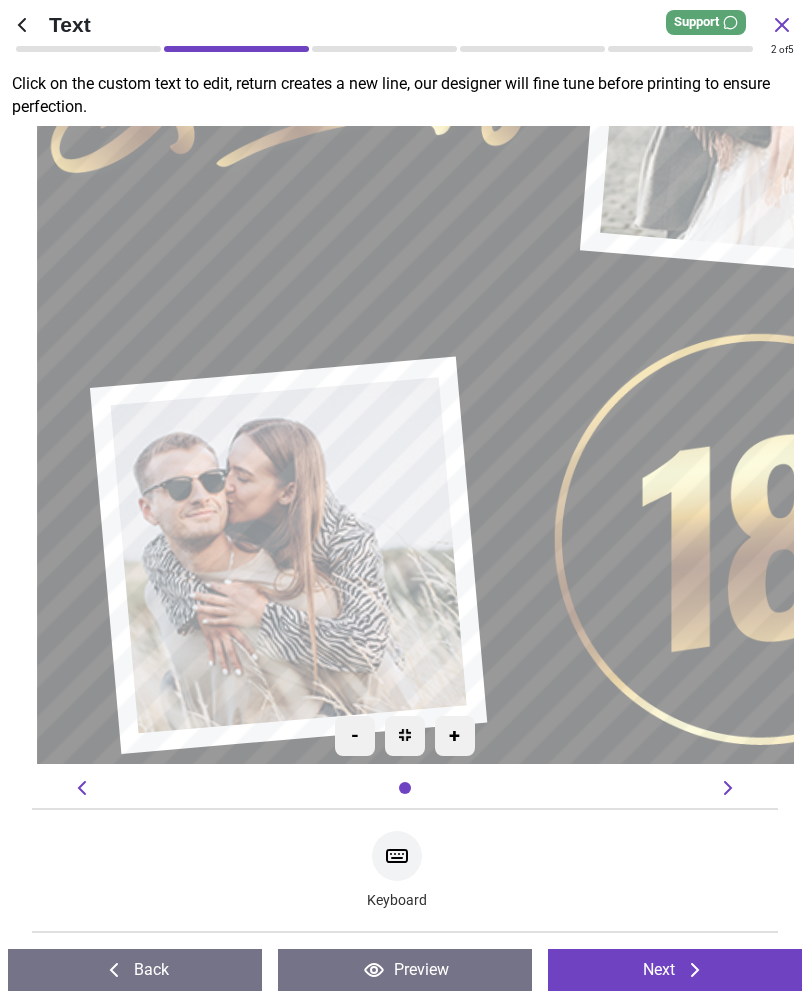 type on "****" 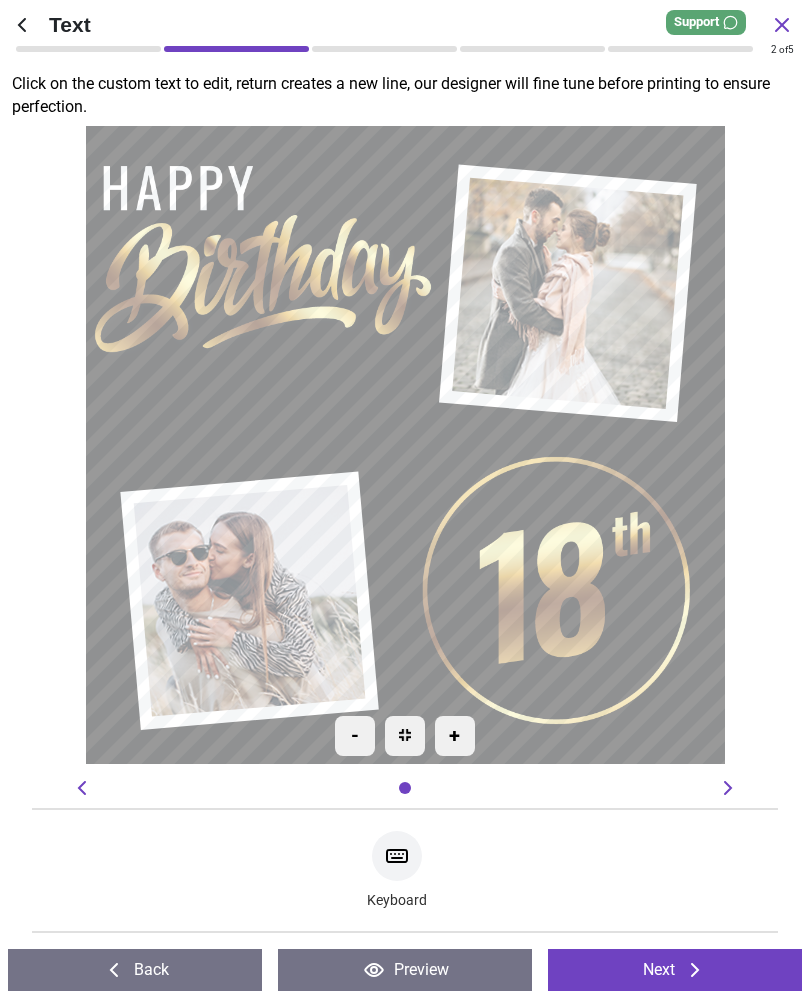 click on "Next" at bounding box center [675, 970] 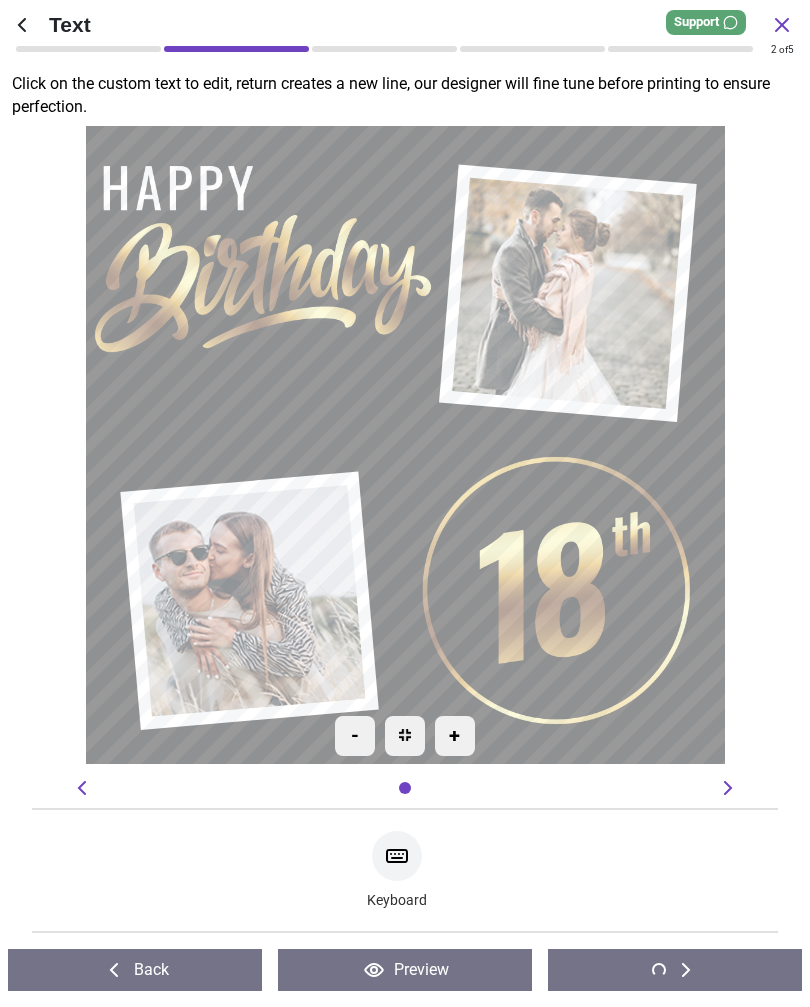 click 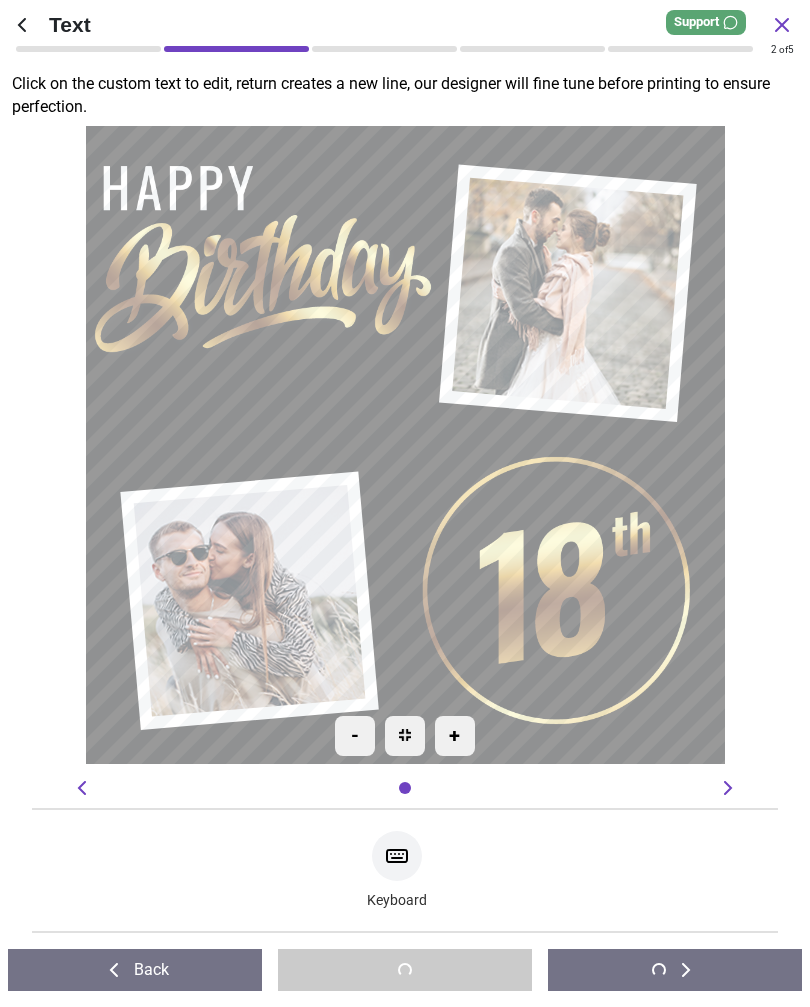 click at bounding box center [675, 970] 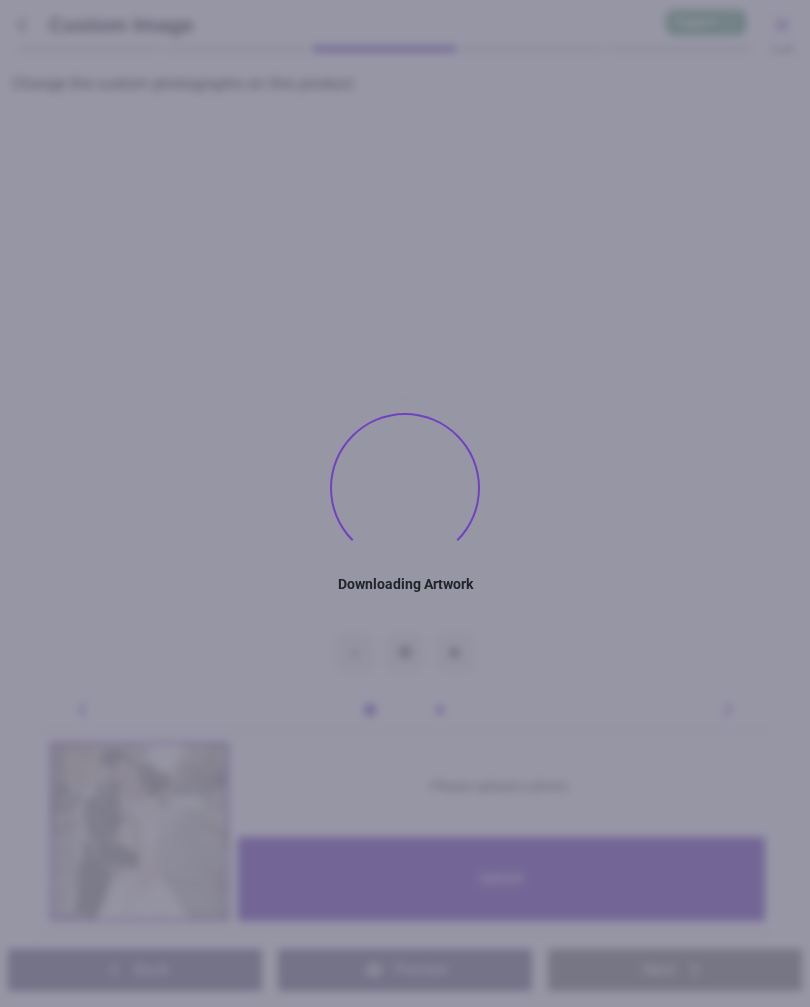 type on "****" 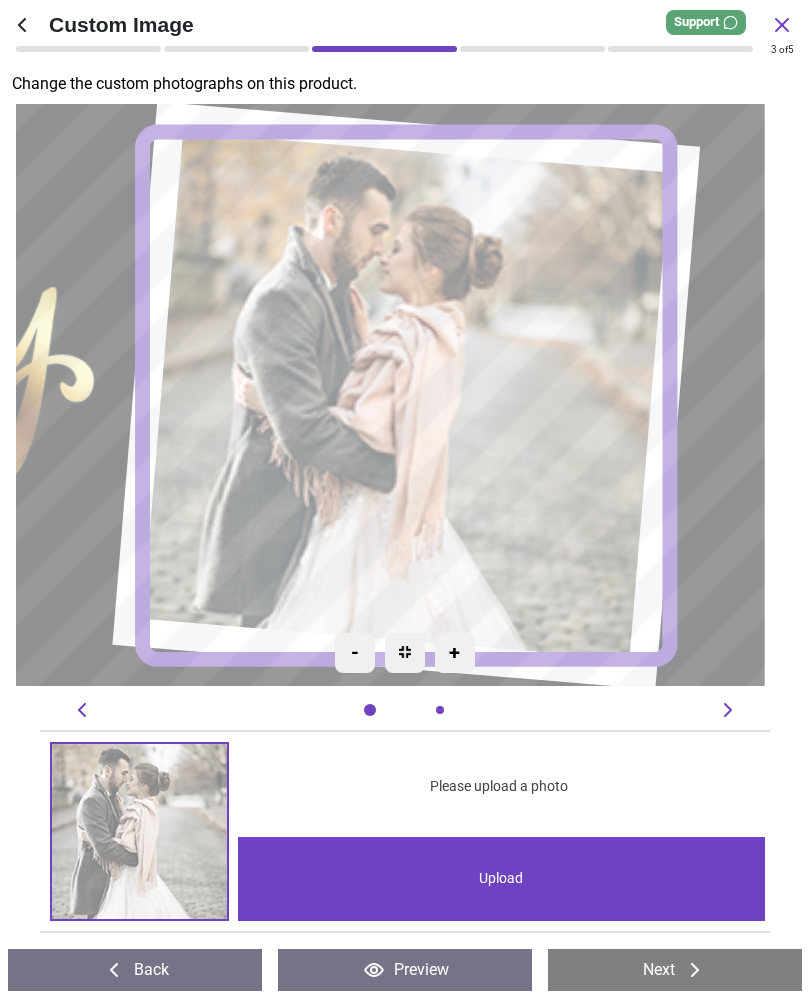 click on "Upload" at bounding box center [502, 879] 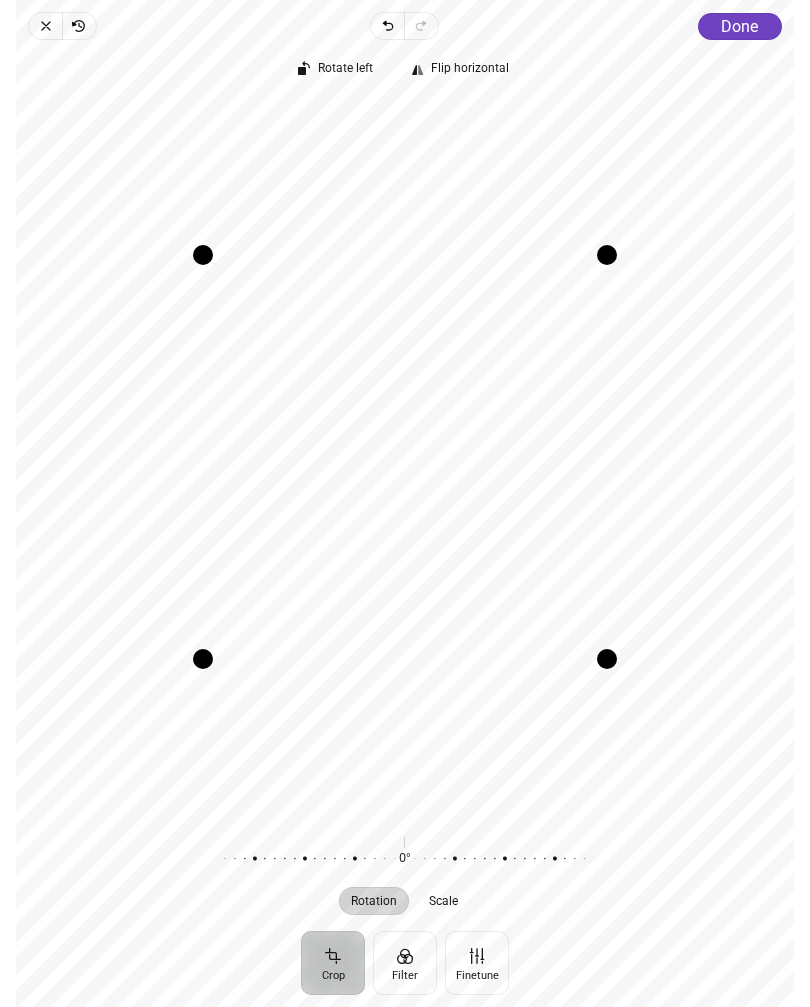 click on "Done" at bounding box center [739, 26] 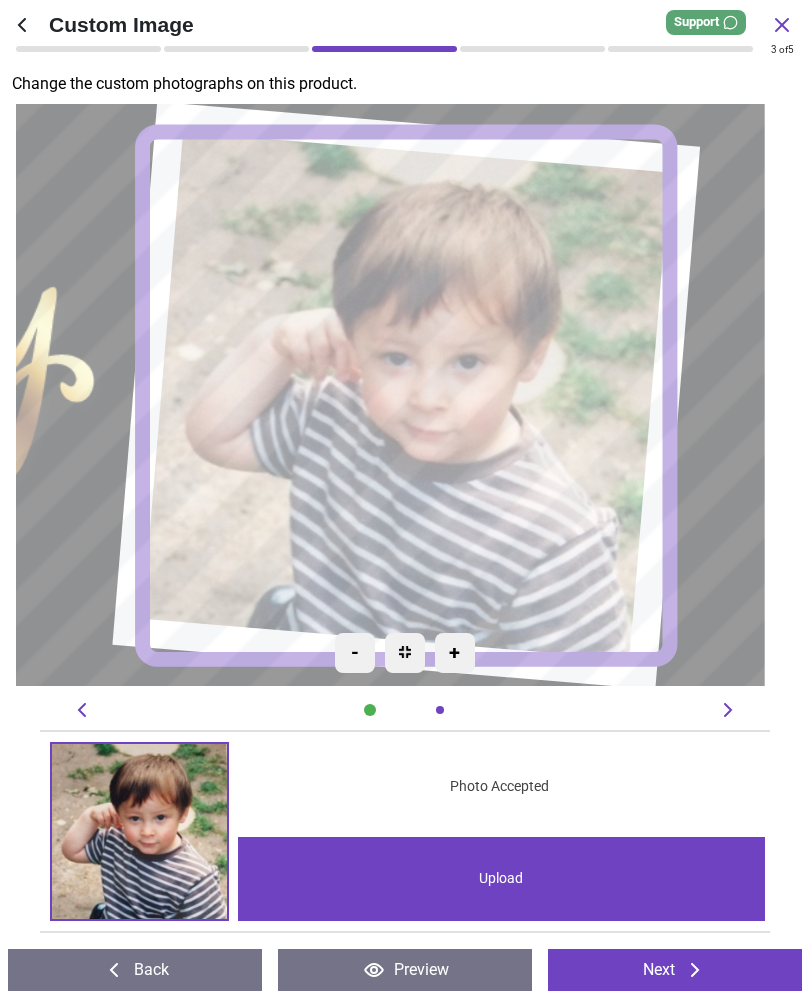 click on "Upload" at bounding box center (502, 879) 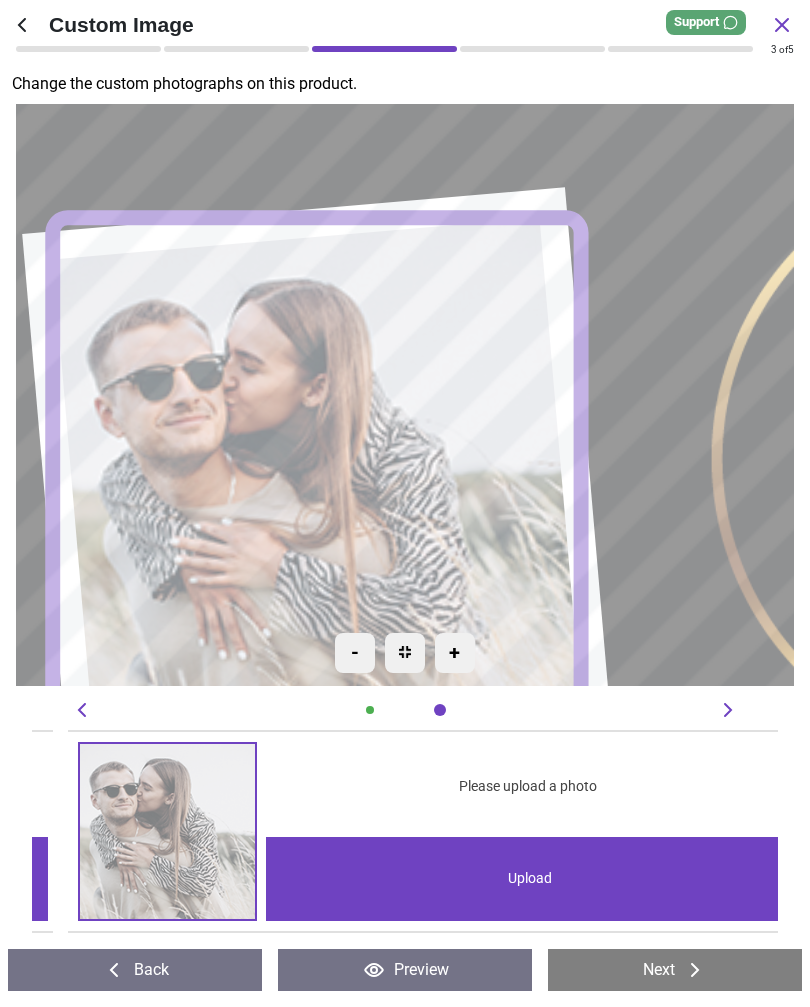 scroll, scrollTop: 0, scrollLeft: 745, axis: horizontal 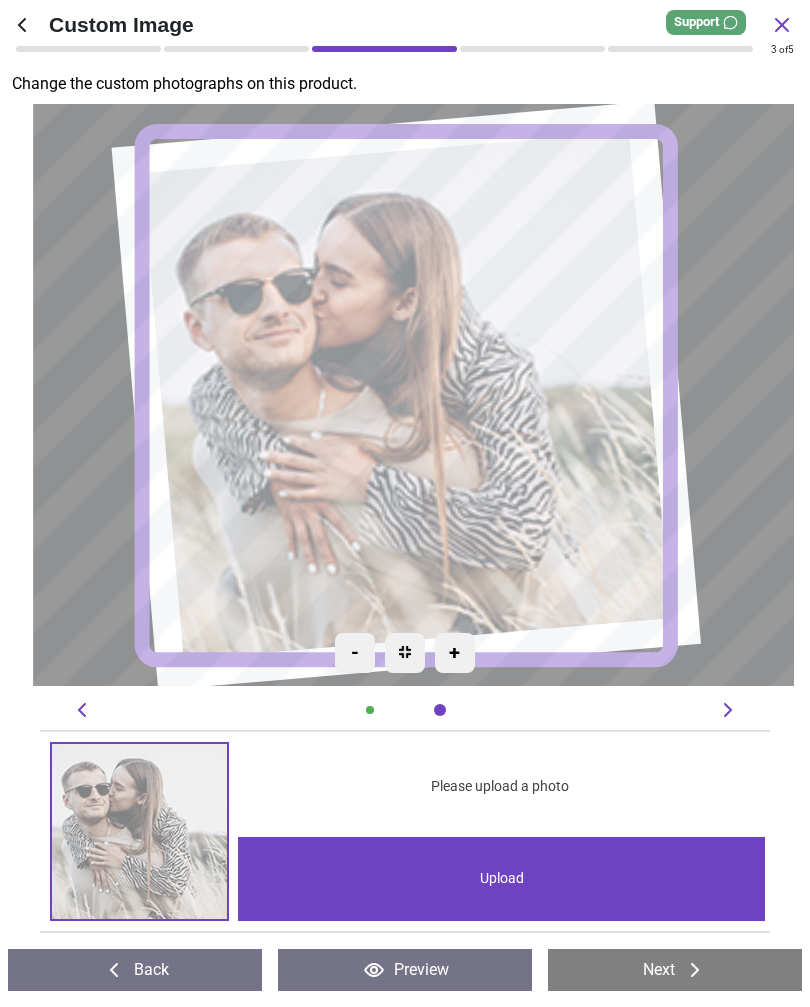 click on "Upload" at bounding box center [502, 879] 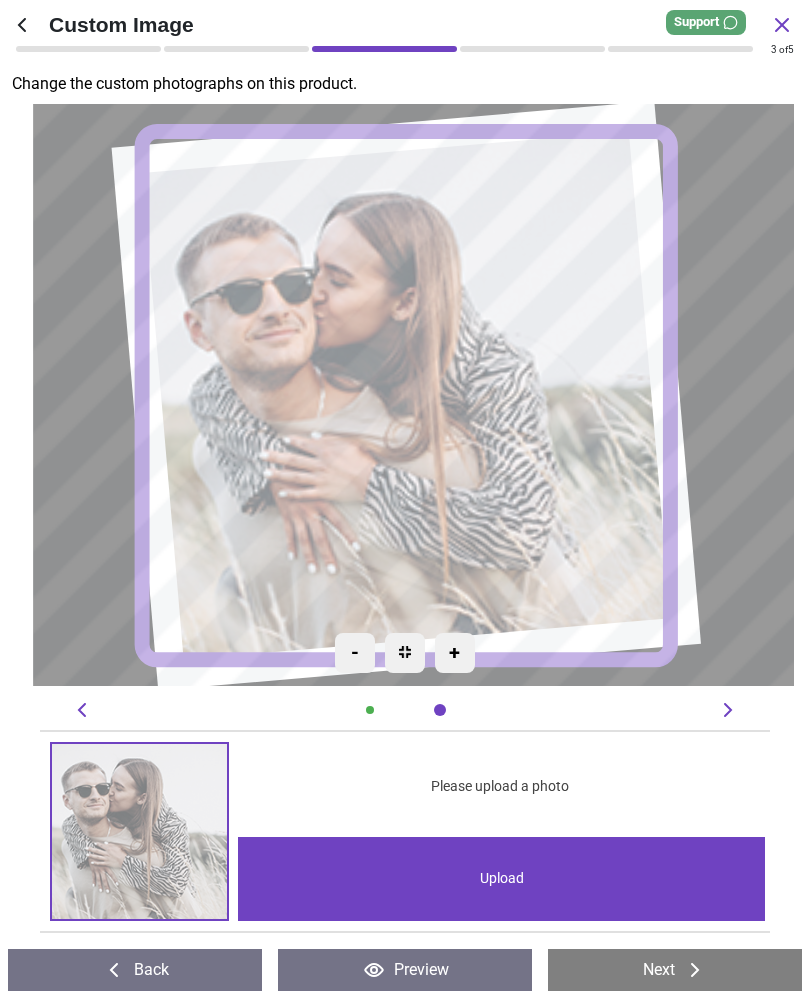 click on "Upload" at bounding box center [502, 879] 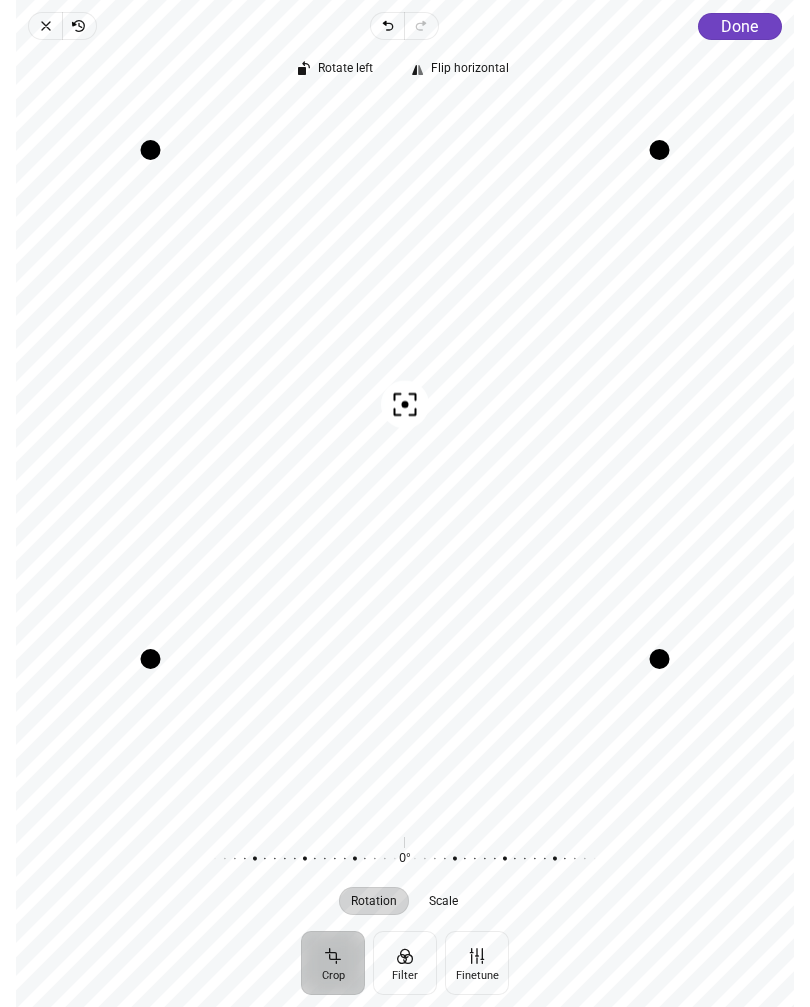 click on "Done" at bounding box center [739, 26] 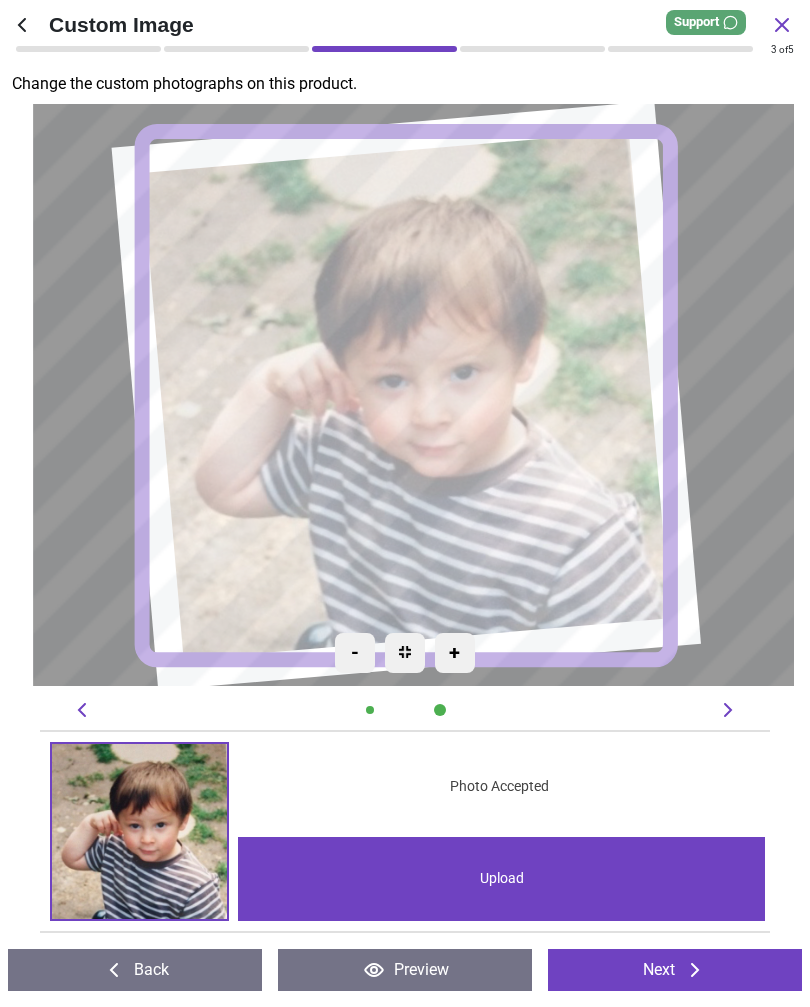 click on "Next" at bounding box center (675, 970) 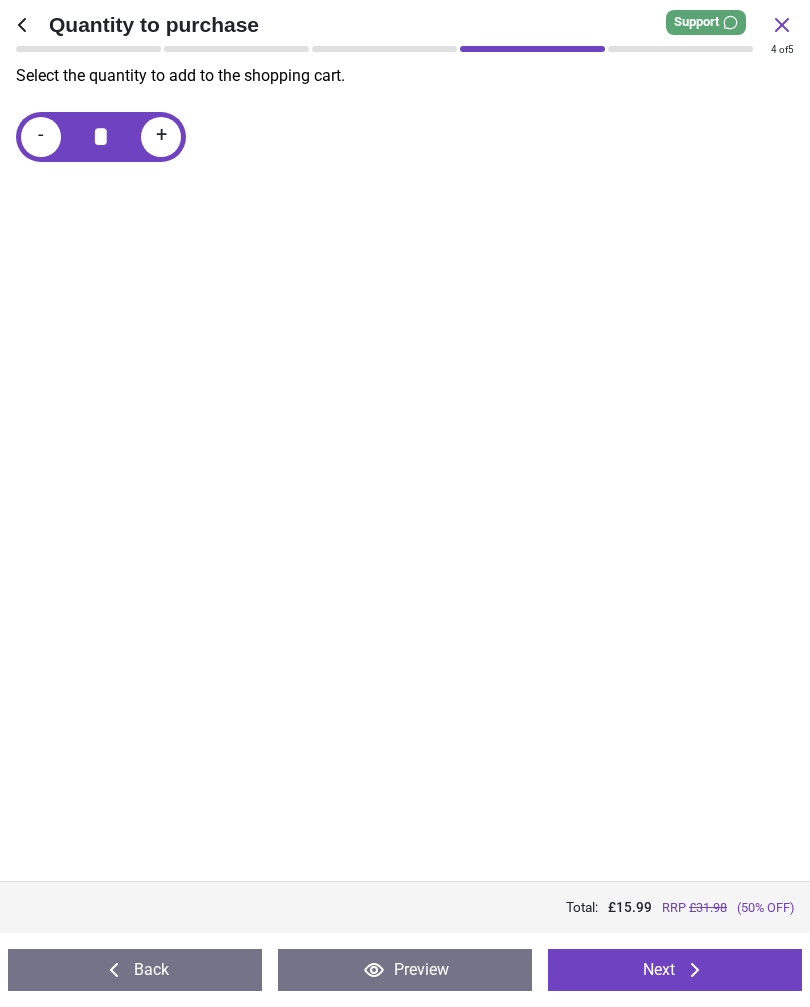 click 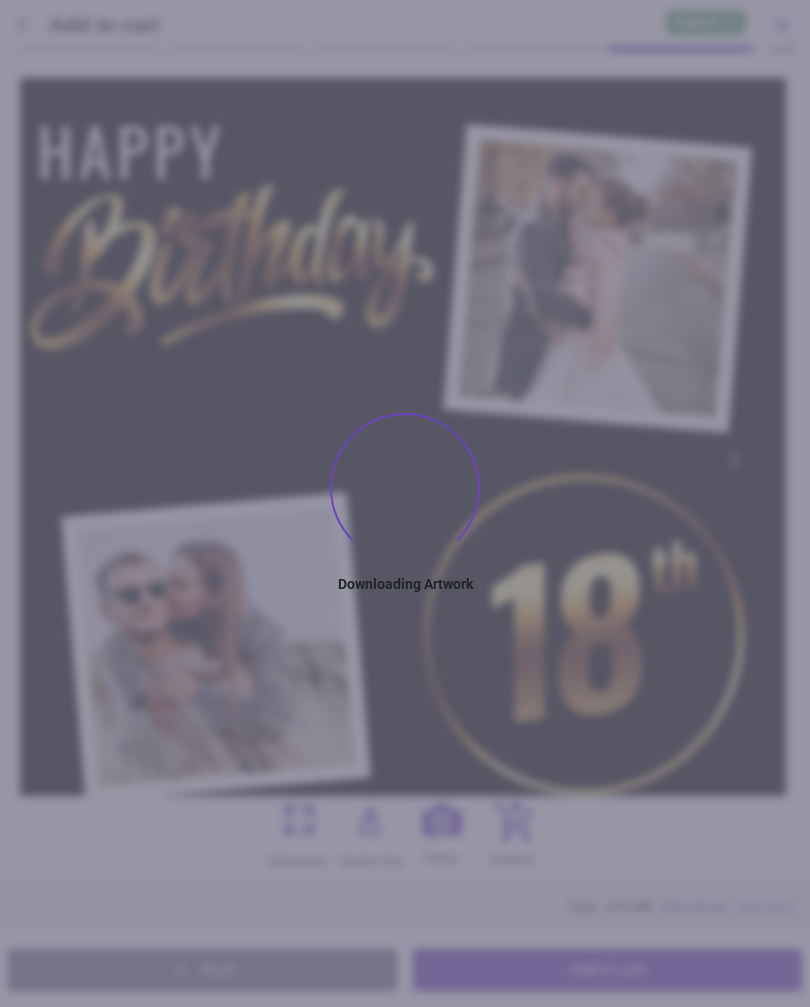 type on "****" 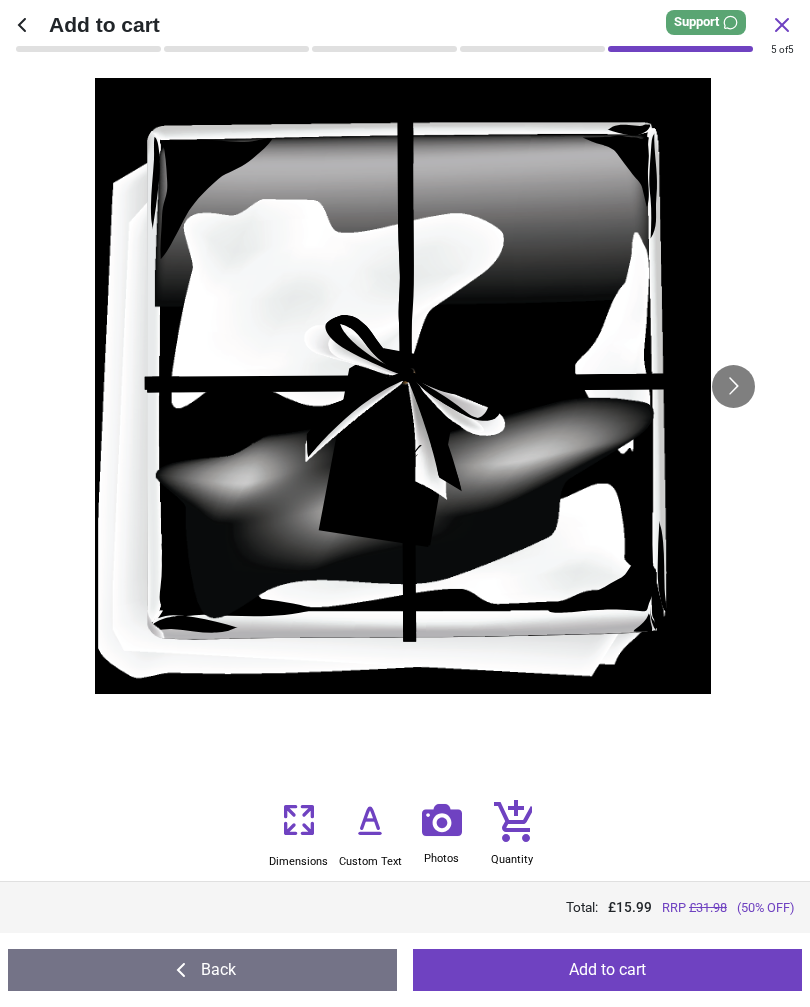 click on "Add to cart" at bounding box center [607, 970] 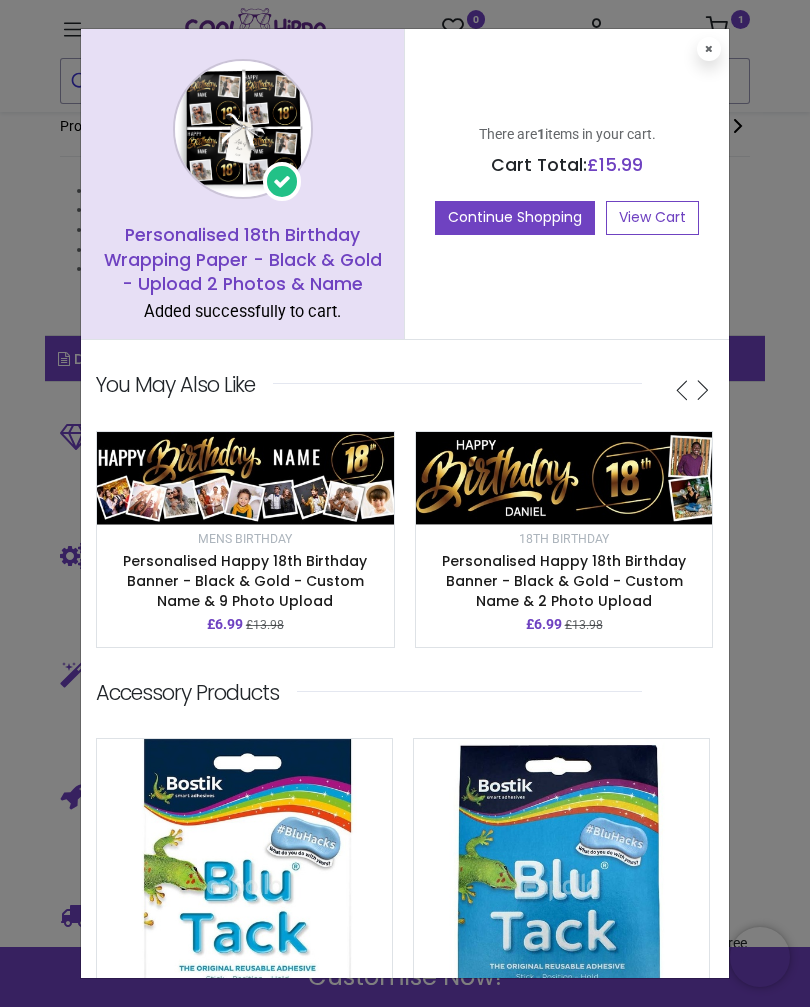 scroll, scrollTop: 0, scrollLeft: 0, axis: both 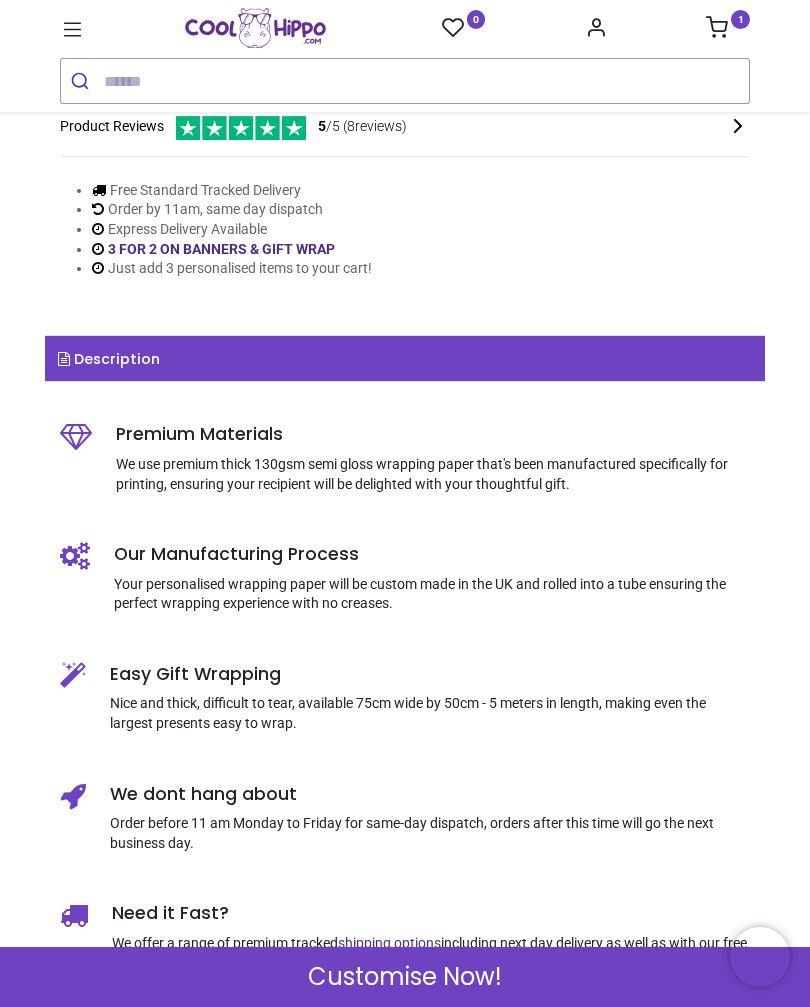 click on "1" at bounding box center (740, 19) 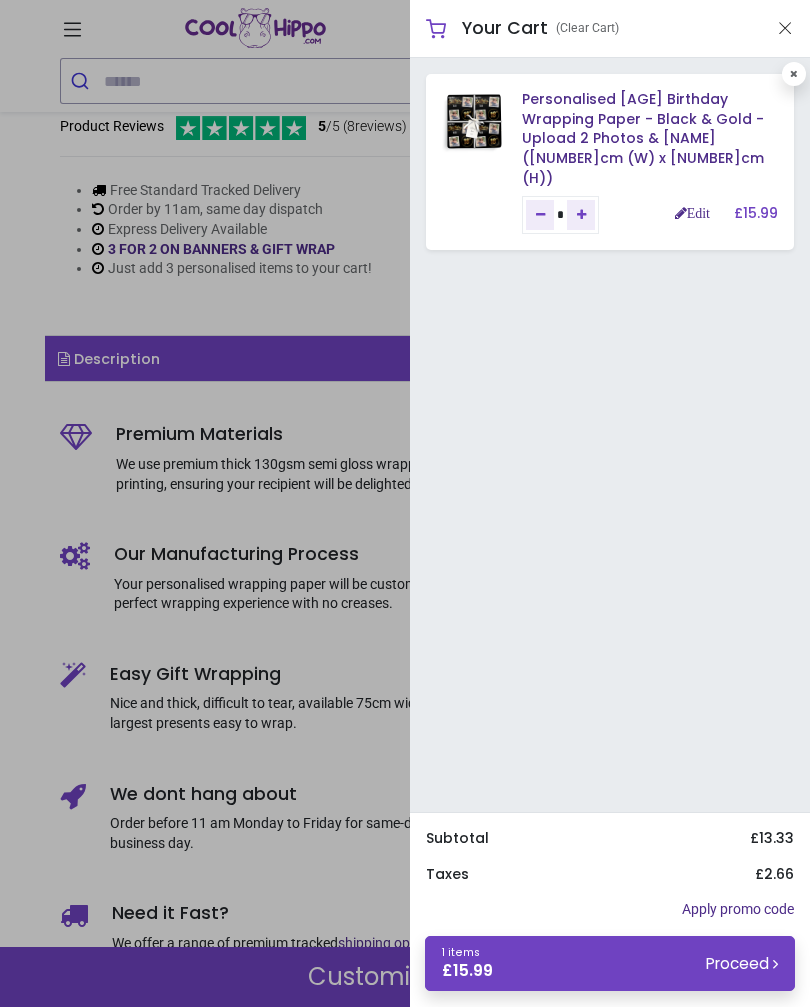 click on "Proceed" at bounding box center (742, 963) 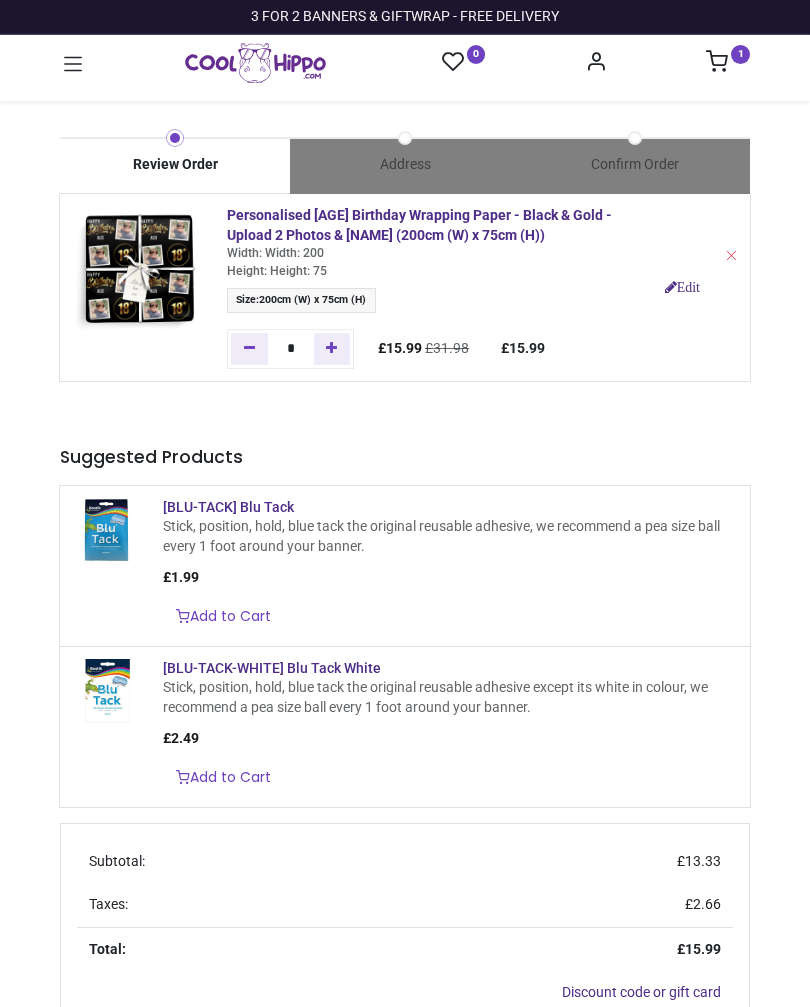 scroll, scrollTop: 0, scrollLeft: 0, axis: both 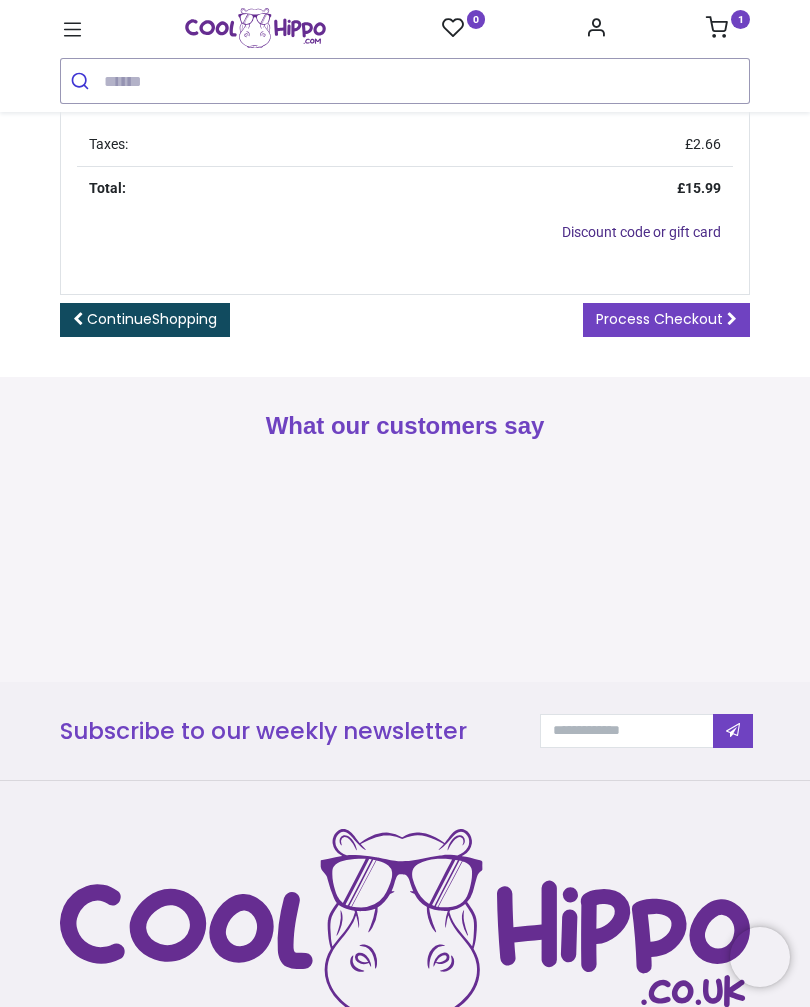 click on "Process Checkout" at bounding box center [659, 319] 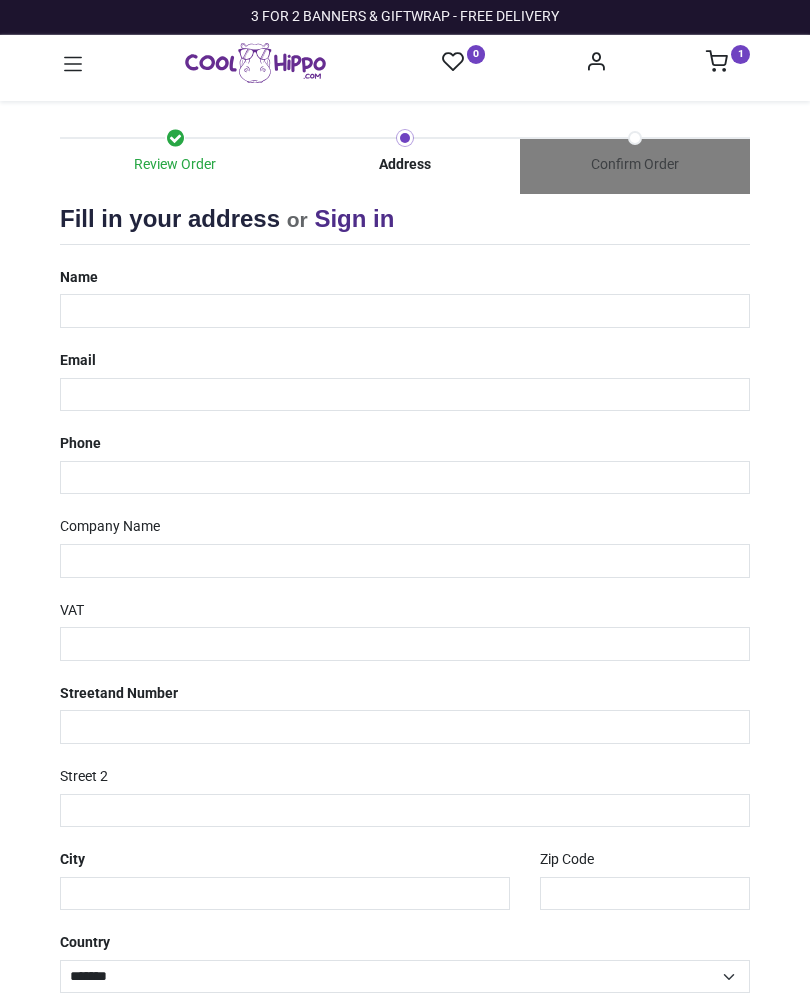 select on "**" 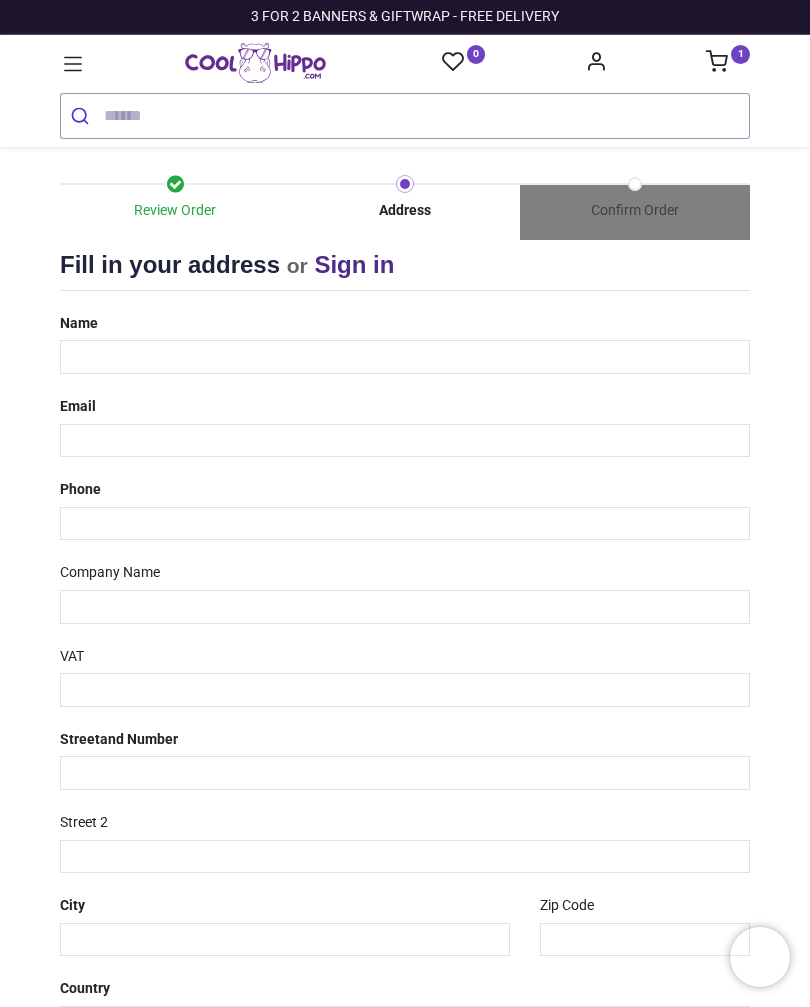 scroll, scrollTop: 0, scrollLeft: 0, axis: both 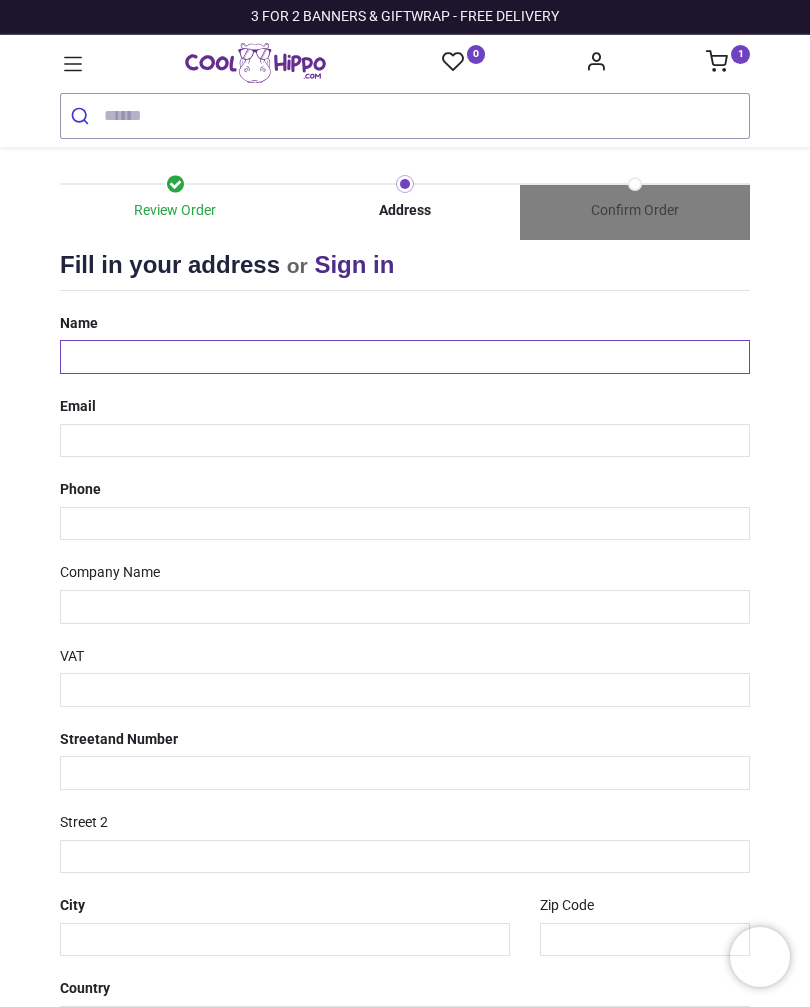 click at bounding box center (405, 357) 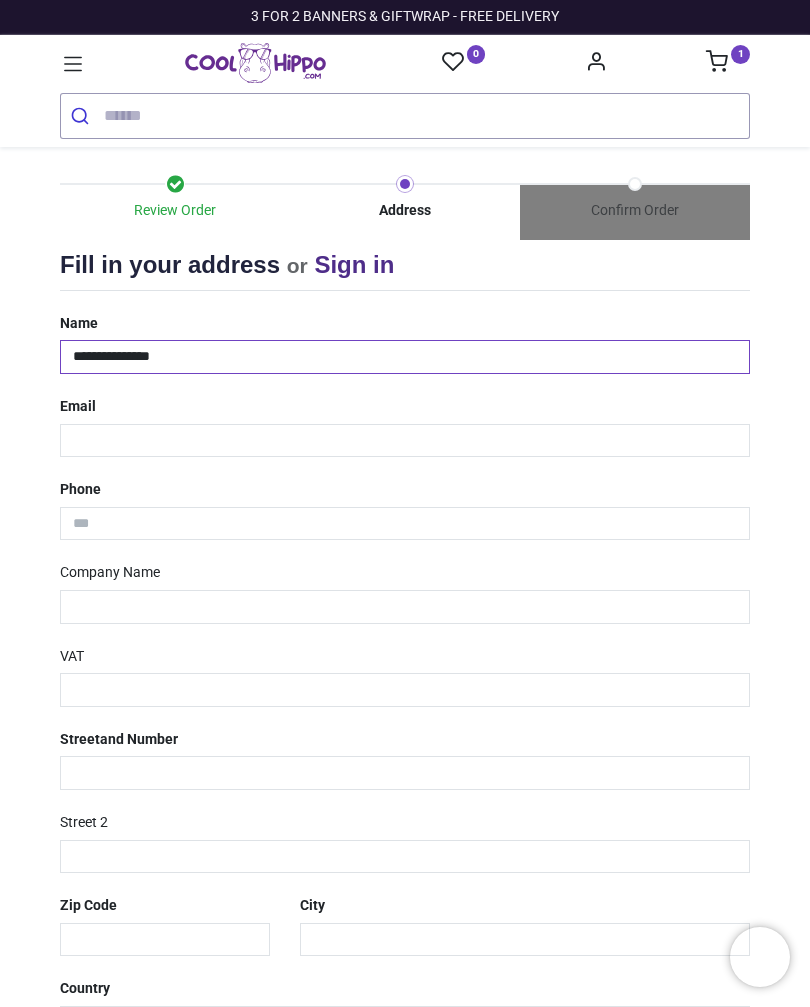 type on "**********" 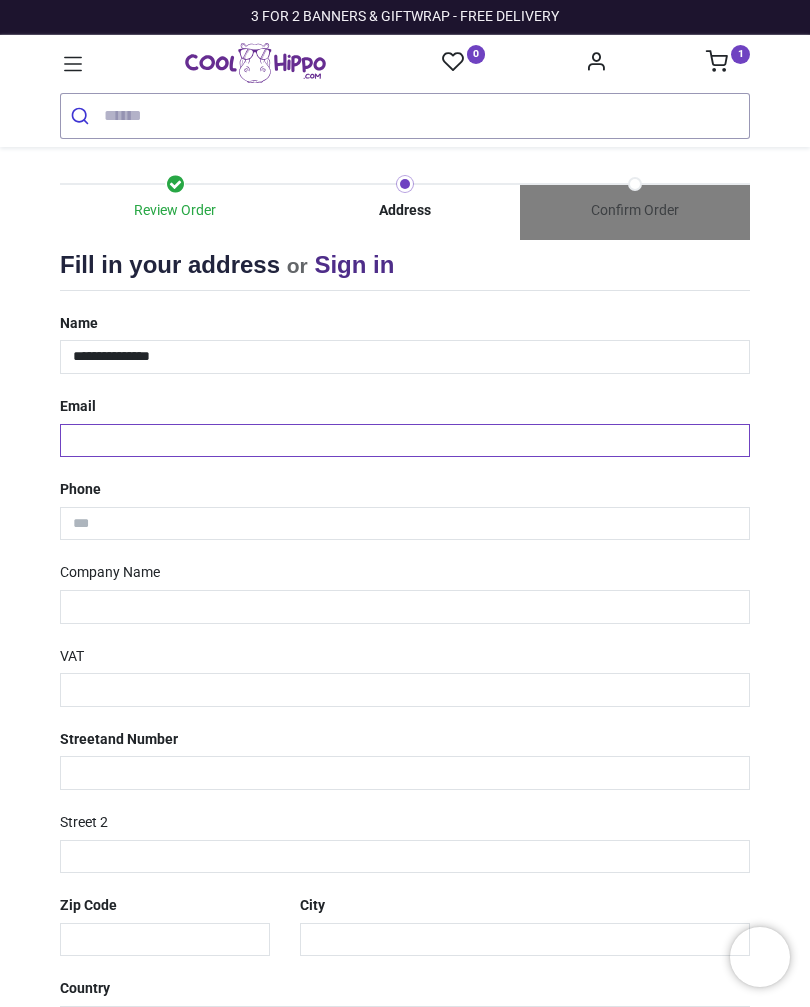 click at bounding box center [405, 441] 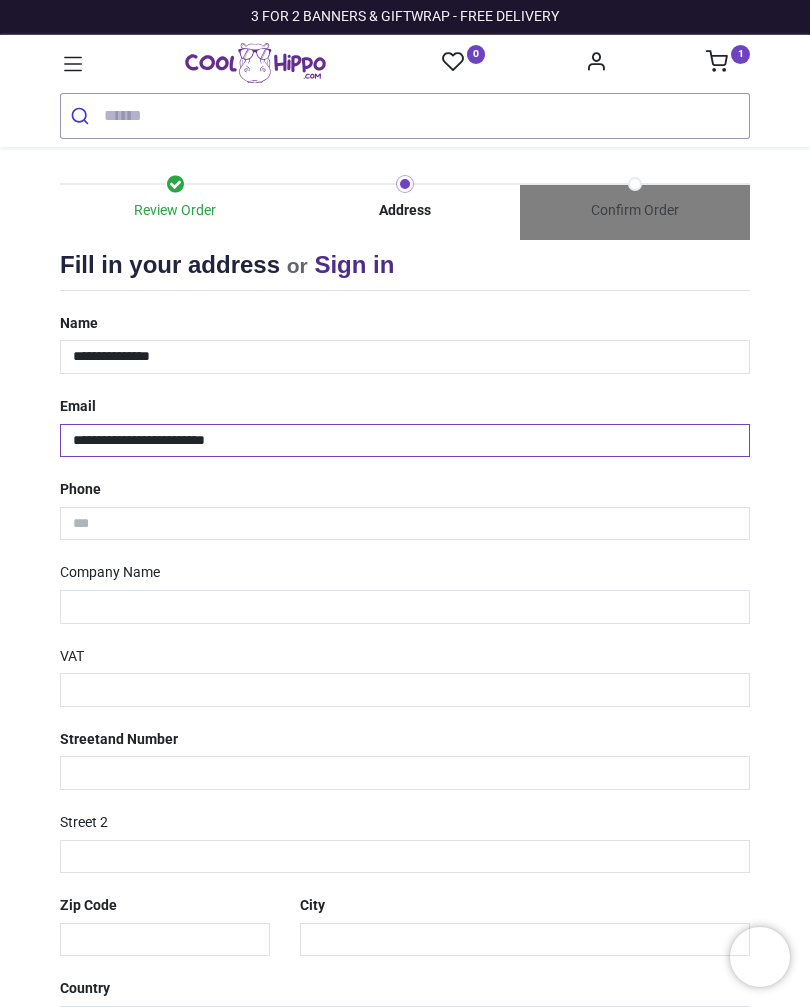 type on "**********" 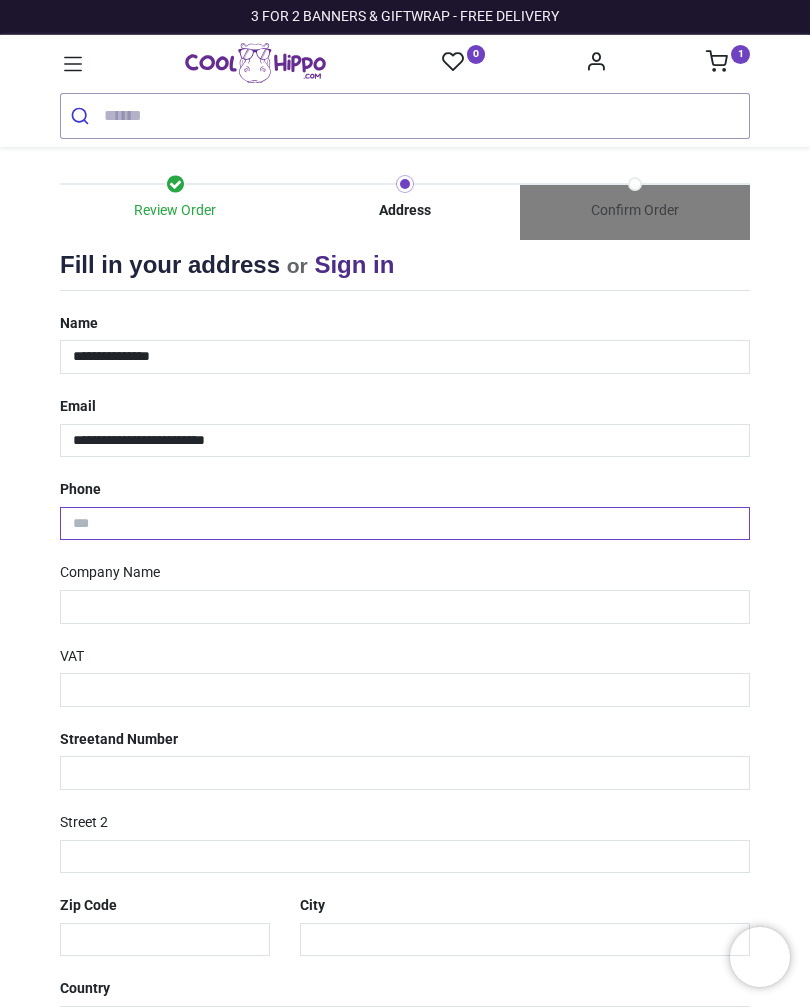click at bounding box center (405, 524) 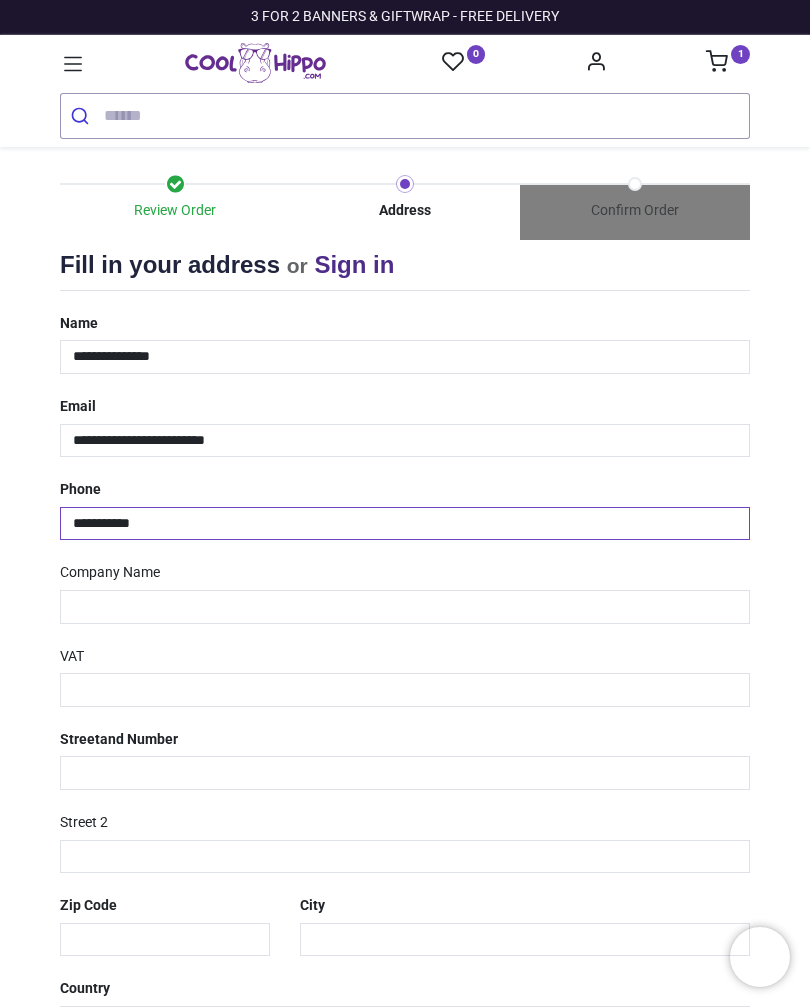 type on "**********" 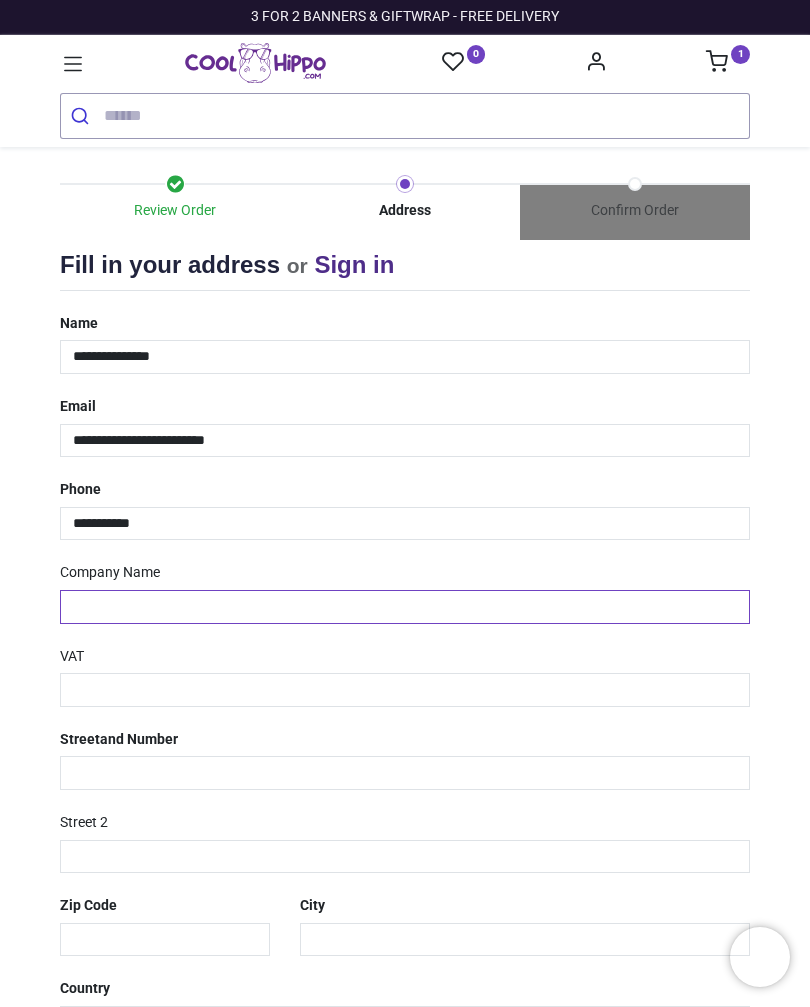 click at bounding box center [405, 607] 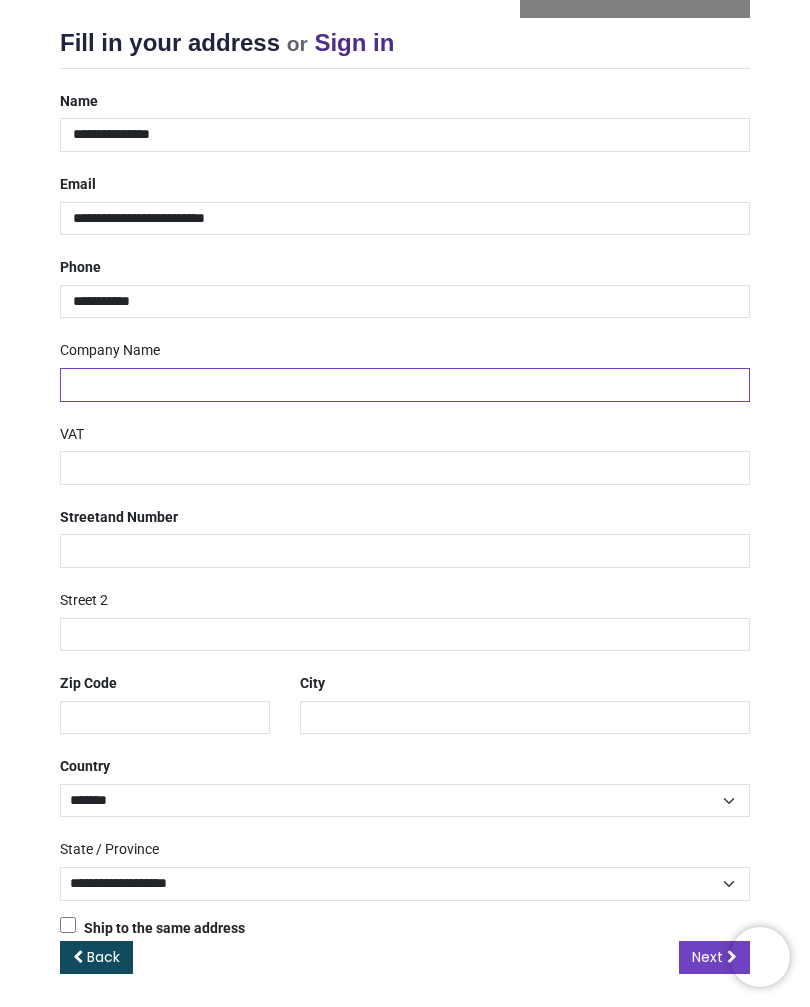 scroll, scrollTop: 221, scrollLeft: 0, axis: vertical 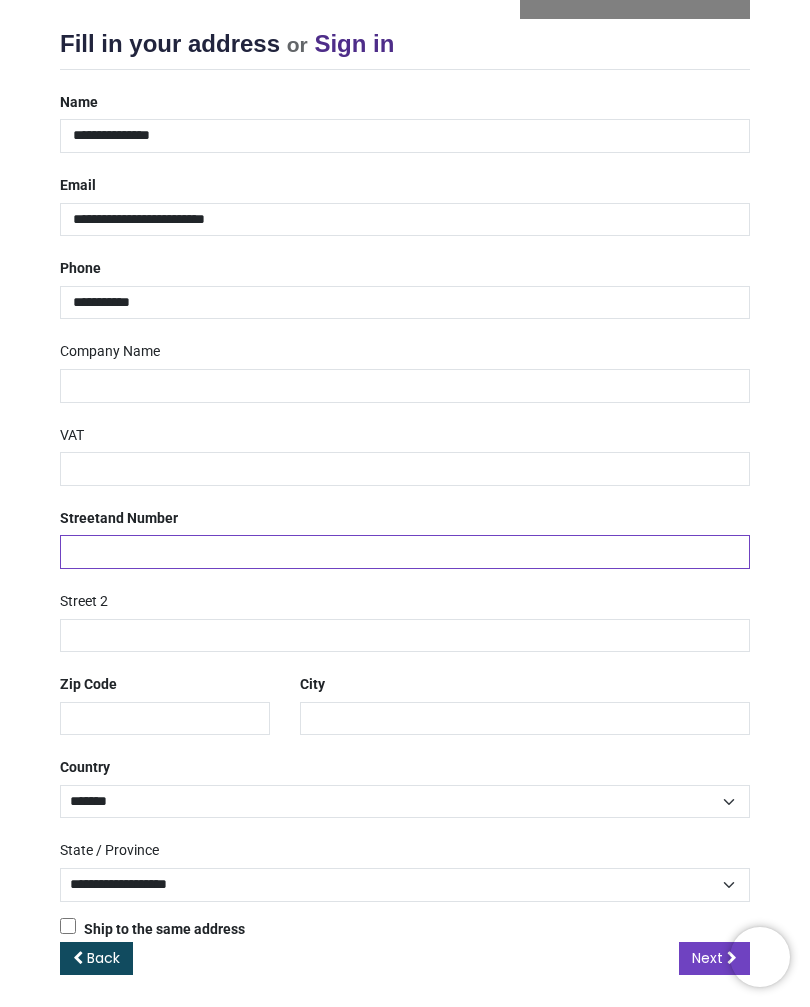 click at bounding box center [405, 552] 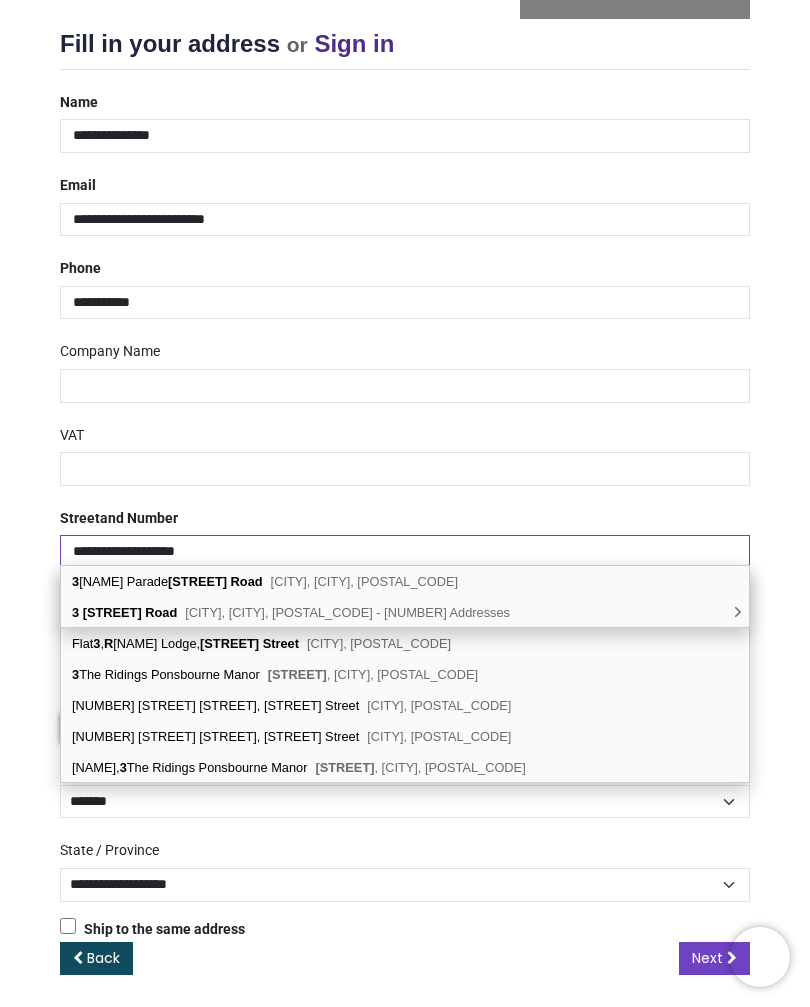 type on "**********" 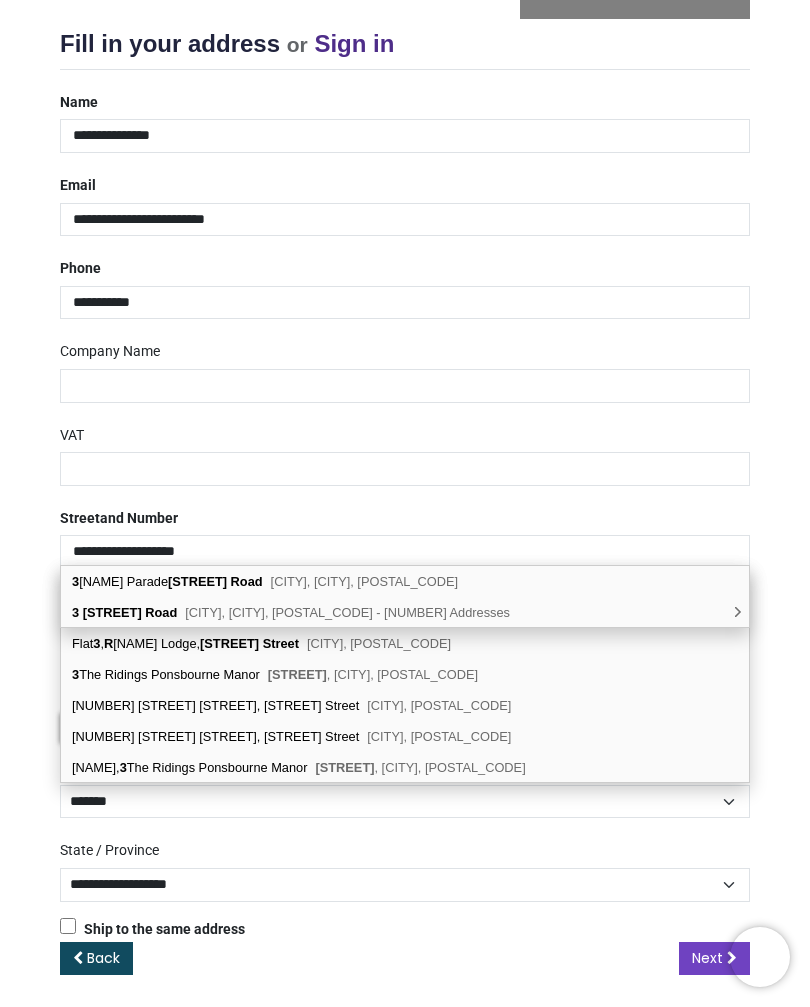 click on "Goffs Oak, Waltham Cross, EN7 5RJ" at bounding box center (365, 581) 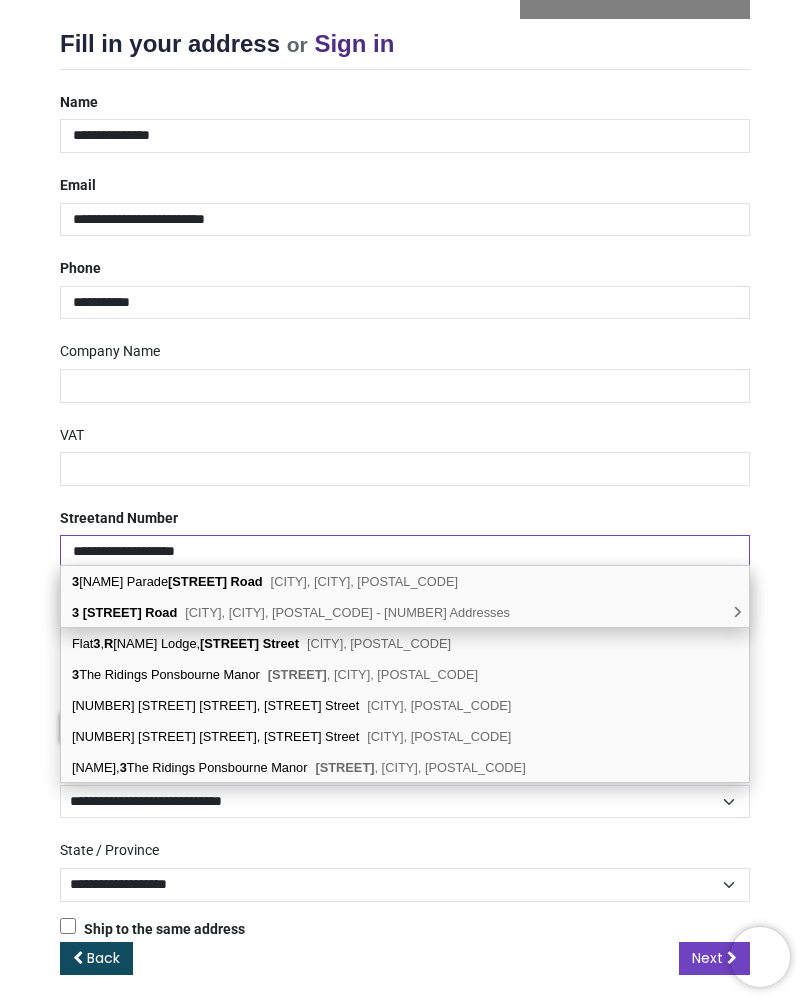 type on "**********" 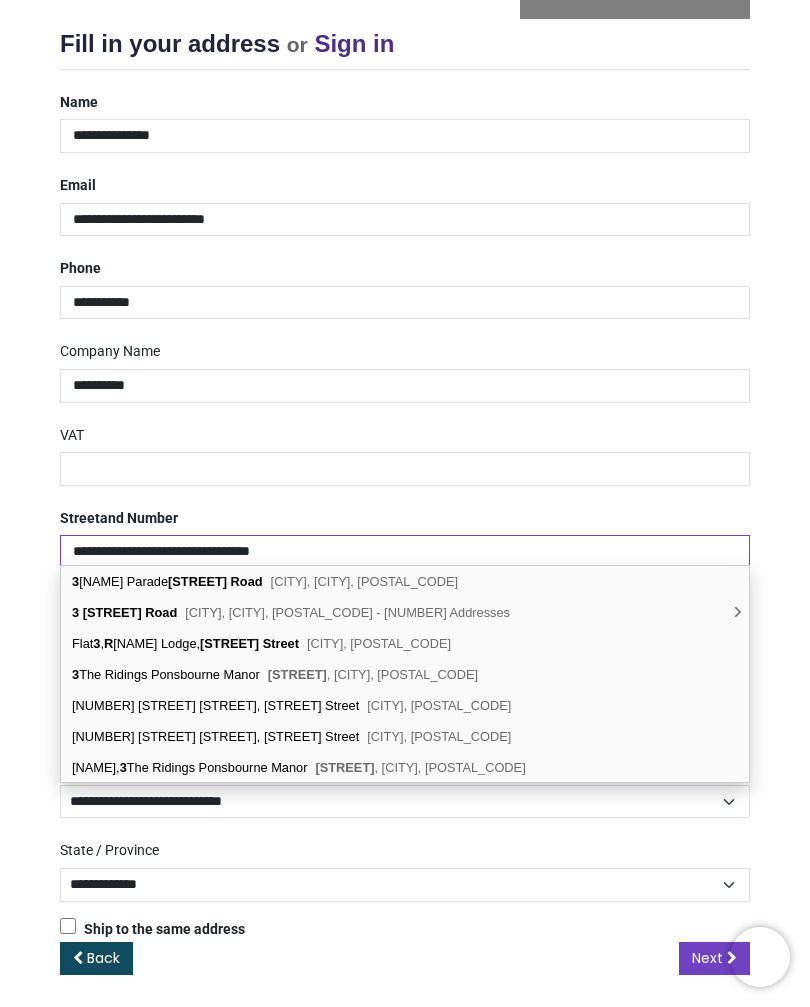 click on "**********" at bounding box center (405, 552) 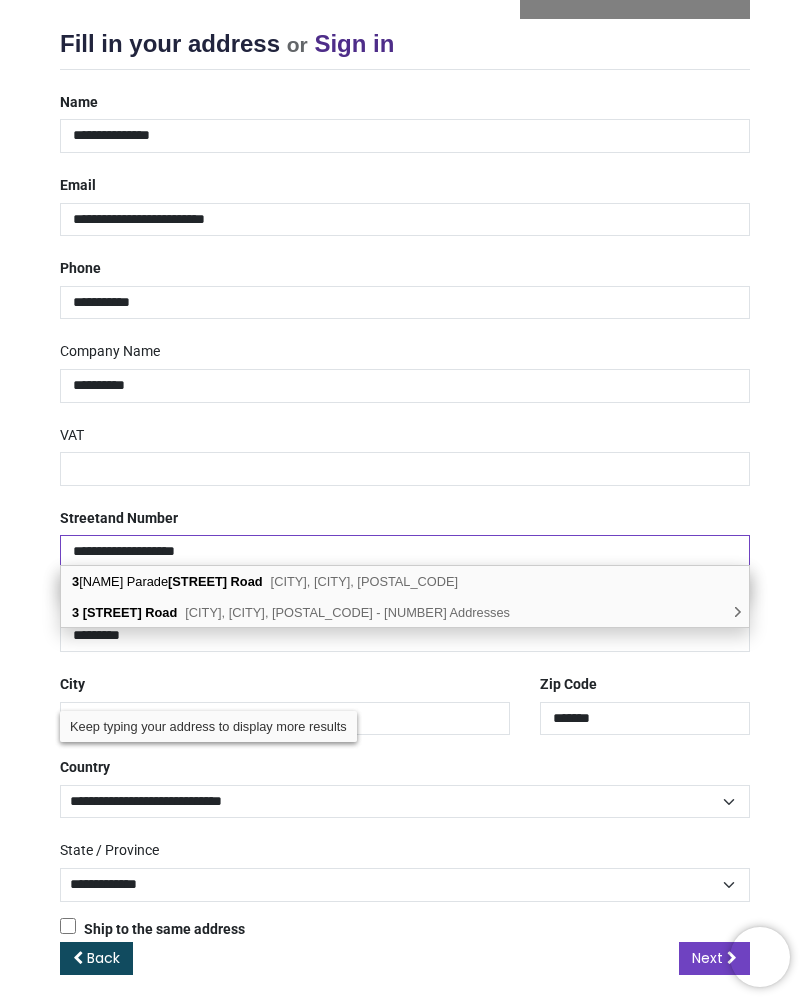 click on "**********" at bounding box center (405, 552) 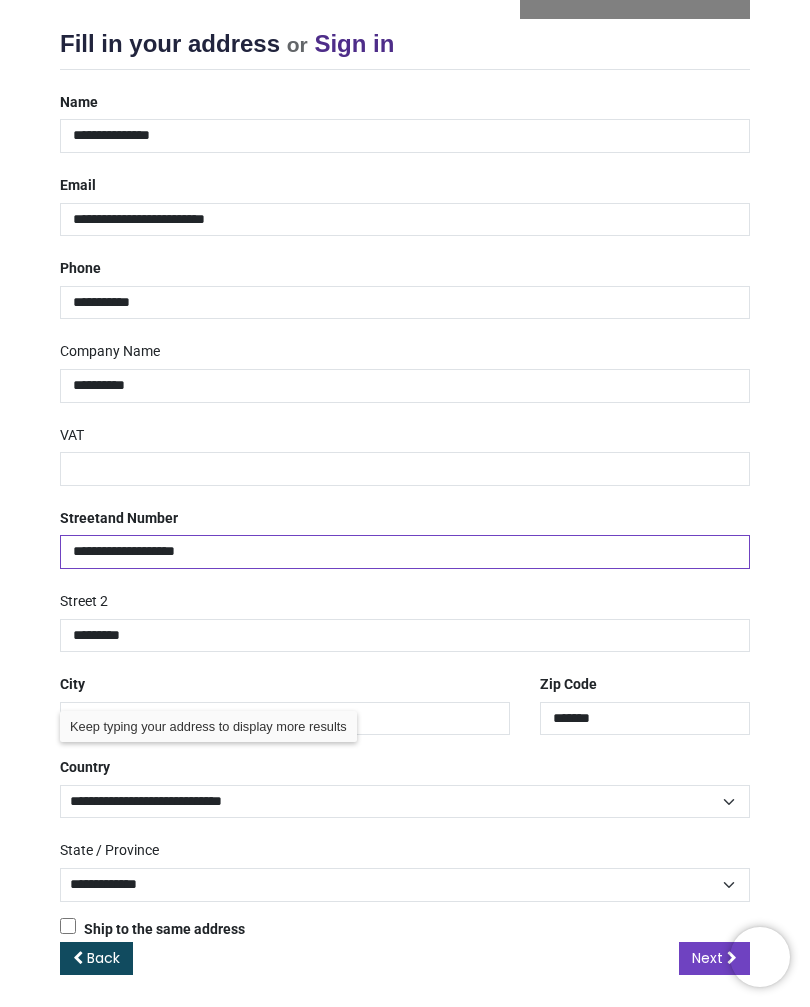 click on "**********" at bounding box center [405, 552] 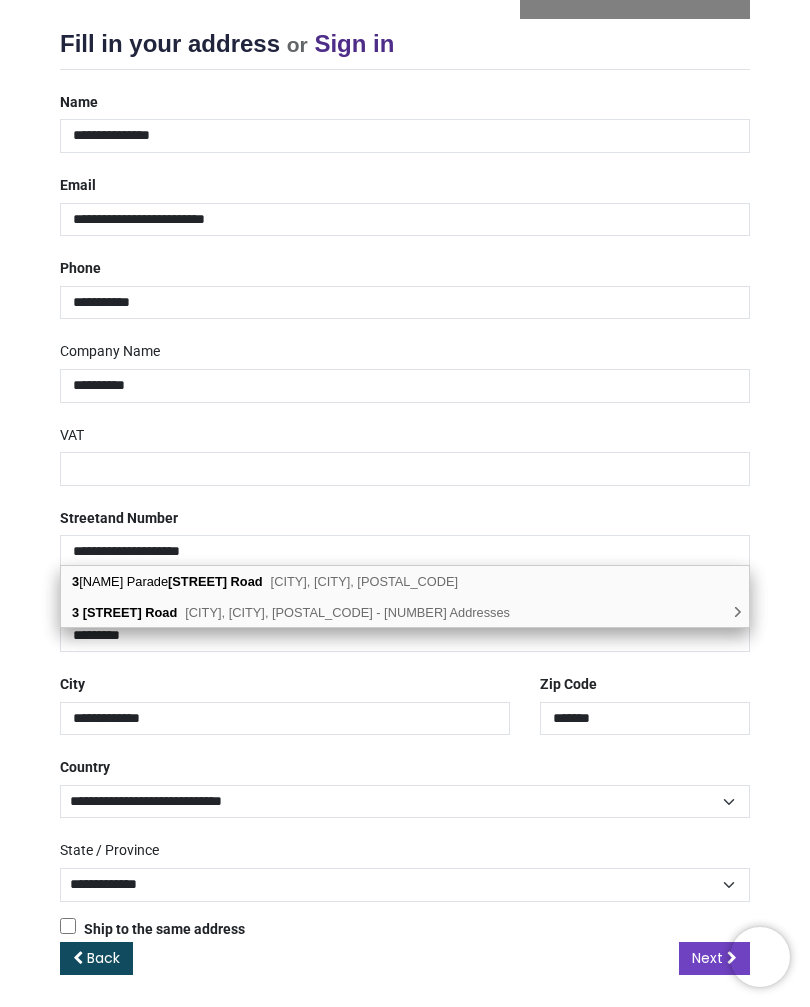 click on "Goffs Oak, Waltham Cross, EN7 5SS - 2 Addresses" at bounding box center (347, 612) 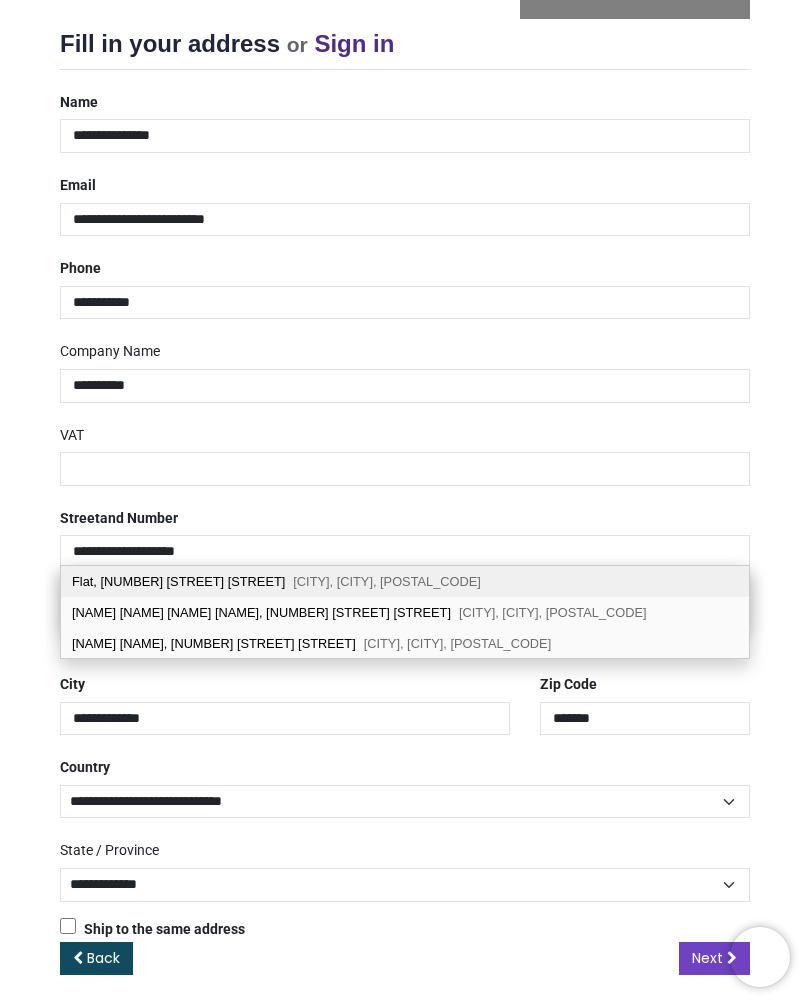 click on "Gentry Hair Salon, 3 Newgatestreet Road Goffs Oak, Waltham Cross, EN7 5SS" at bounding box center [405, 643] 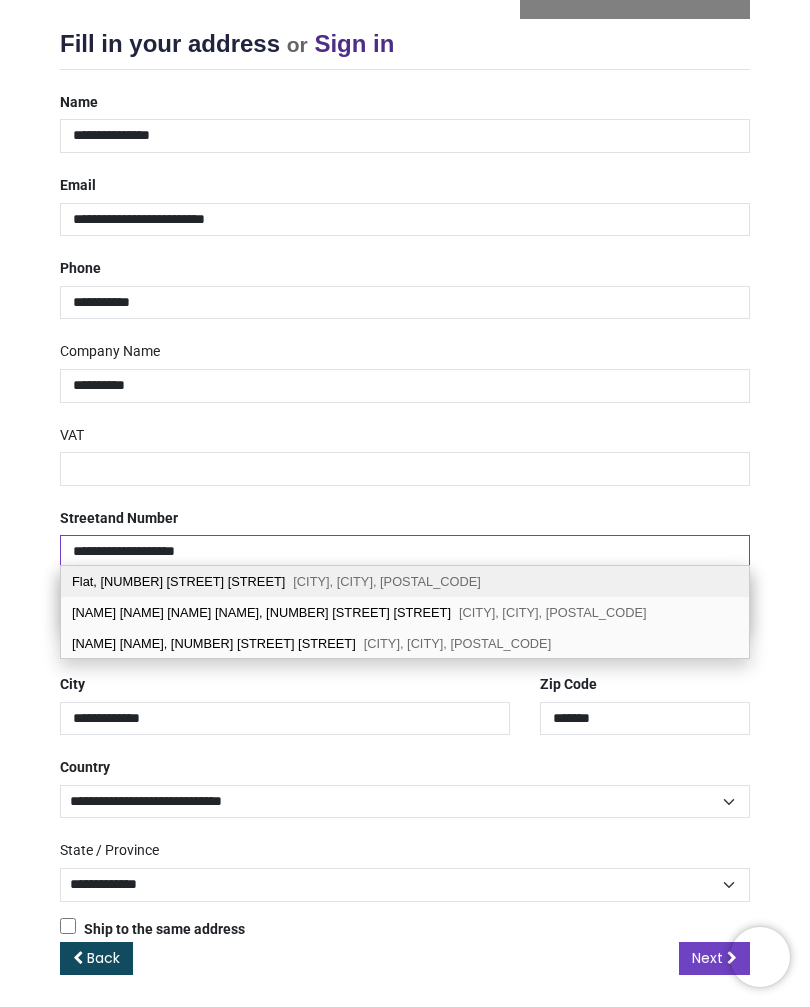 type on "*******" 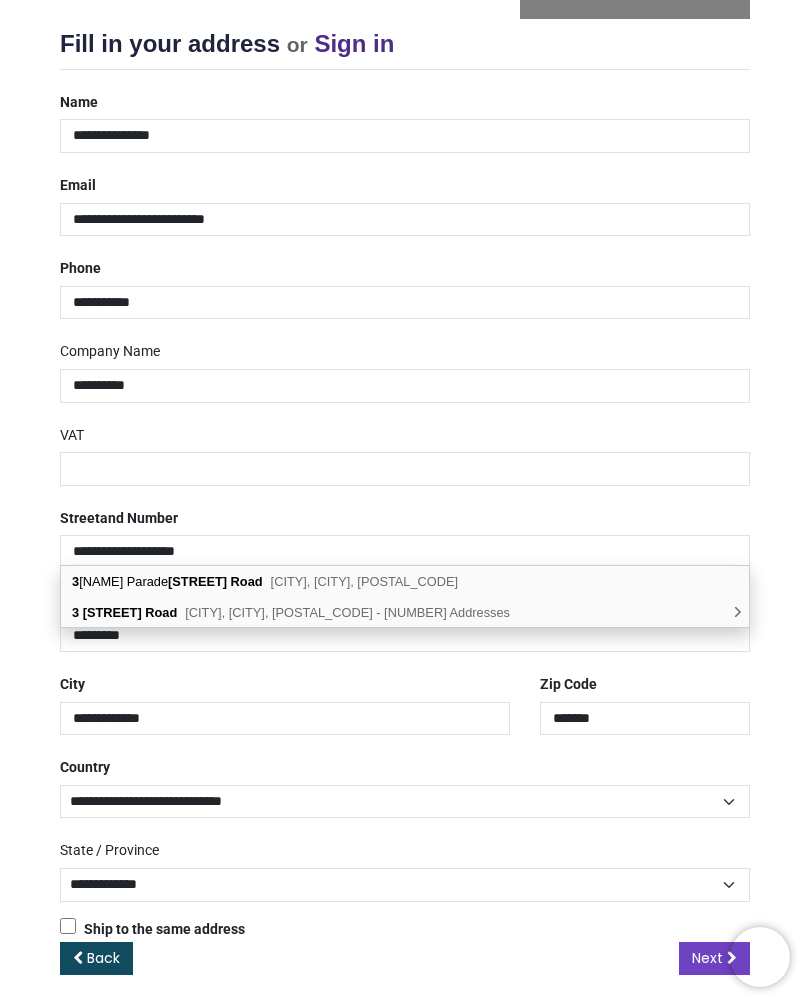 click on "Goffs Oak, Waltham Cross, EN7 5SS - 2 Addresses" at bounding box center (347, 612) 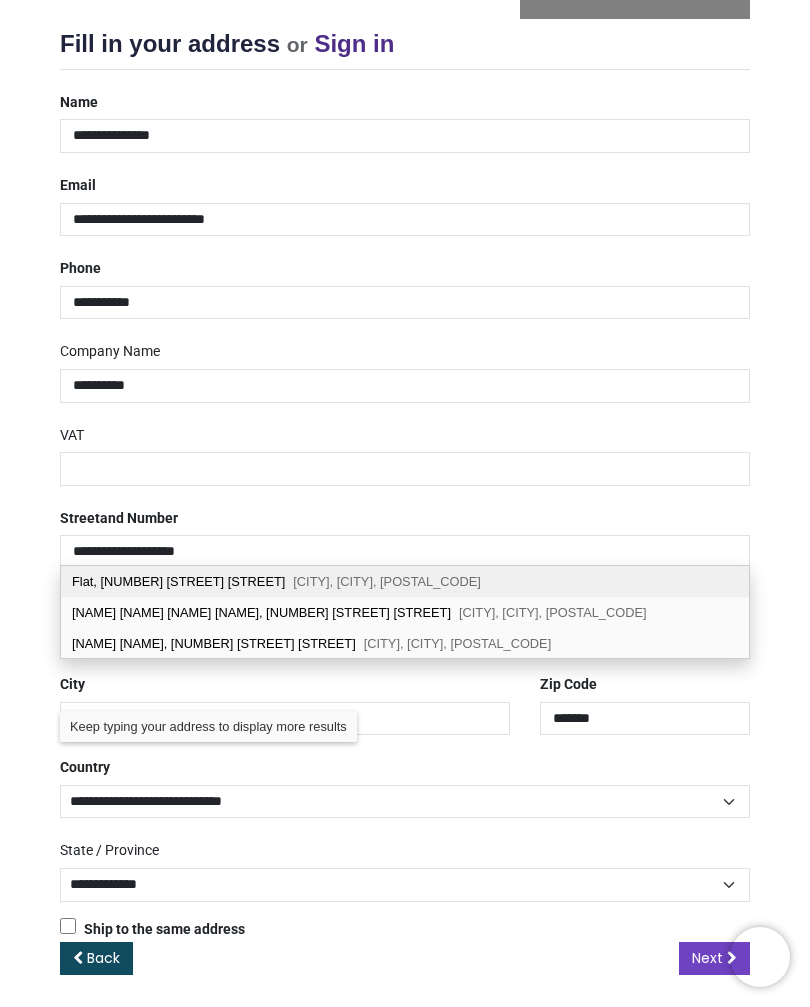 click on "Gentry Hair Salon, 3 Newgatestreet Road Goffs Oak, Waltham Cross, EN7 5SS" at bounding box center [405, 643] 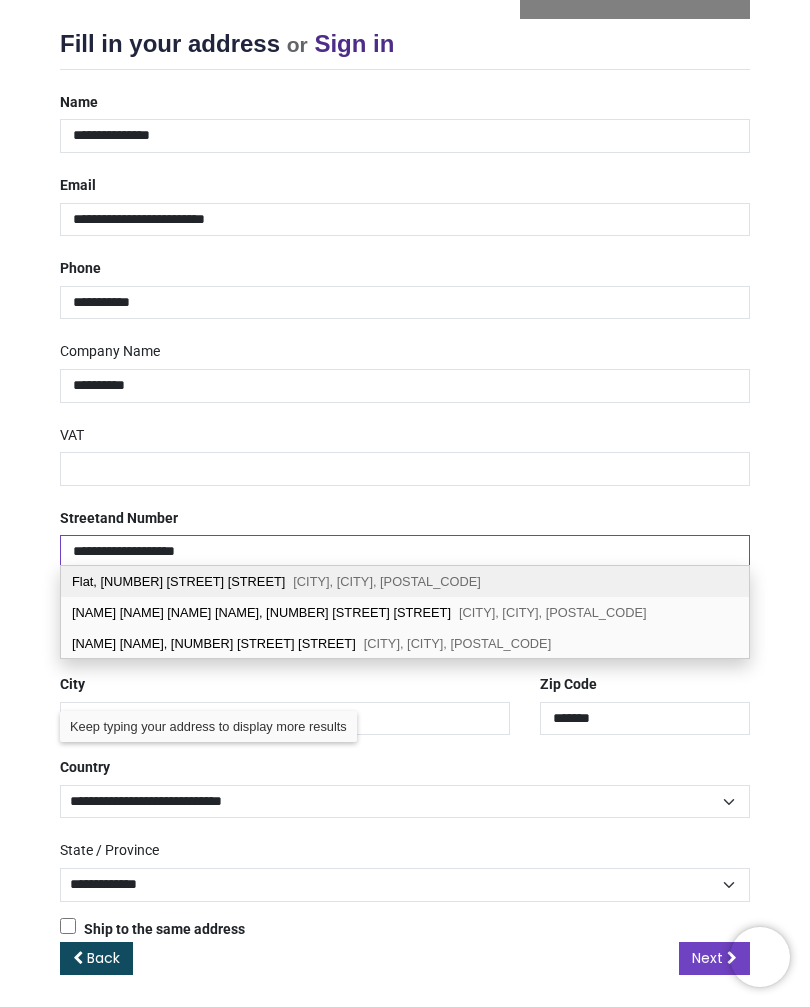 type on "**********" 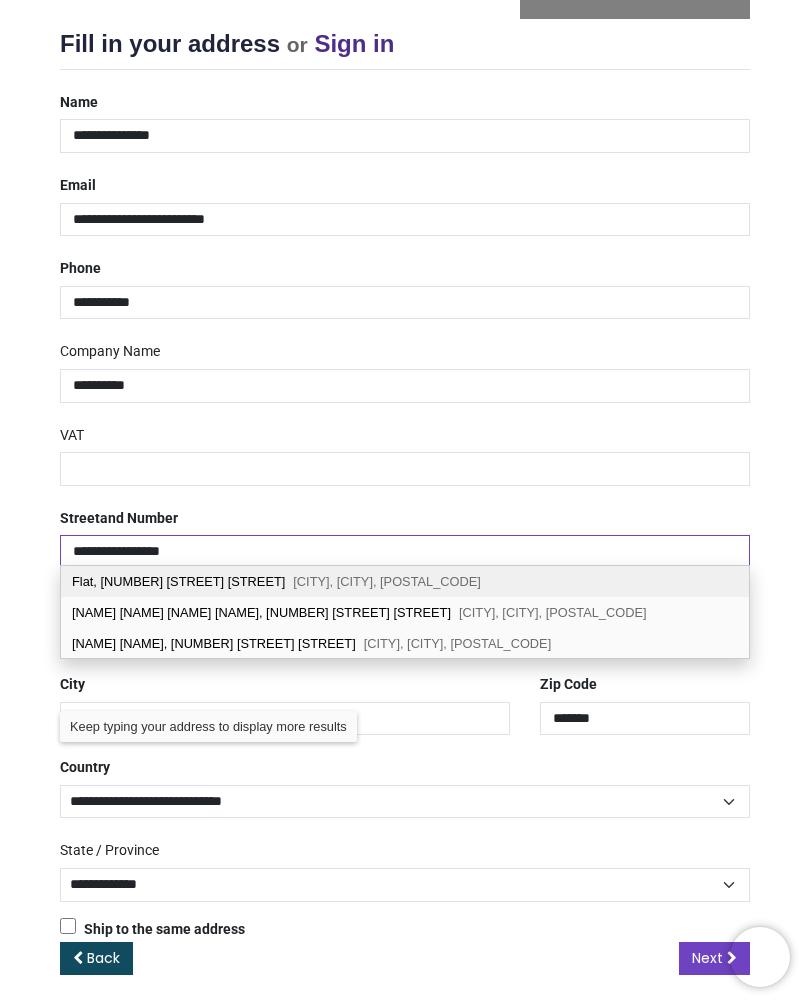 select on "***" 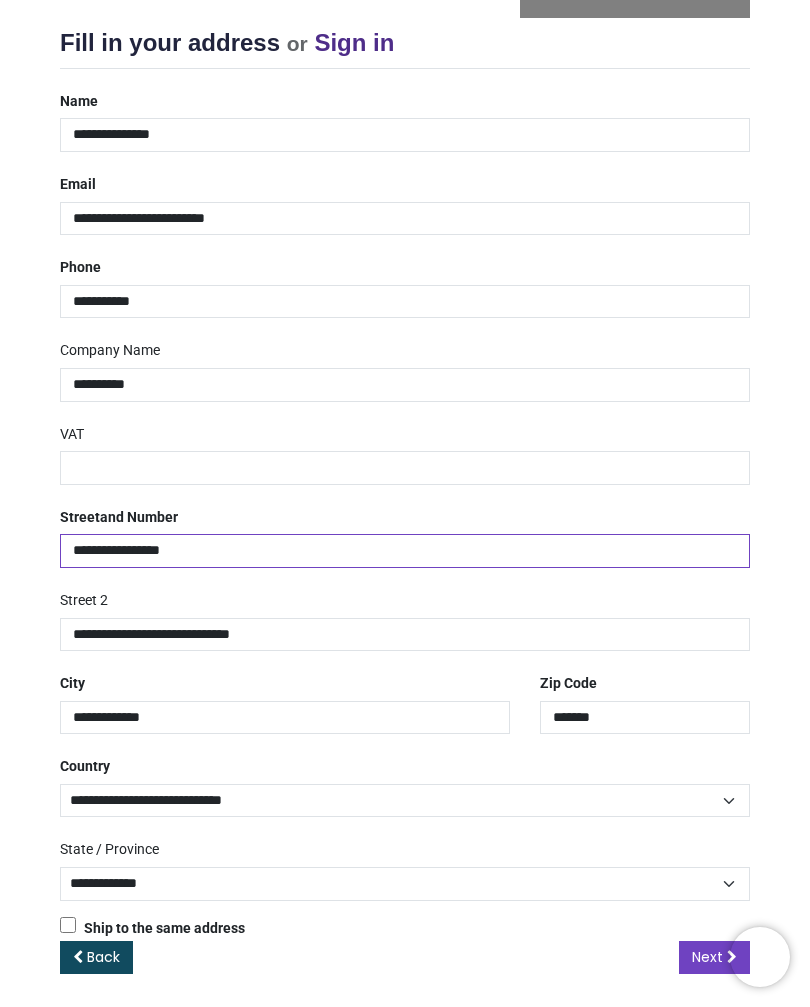 scroll, scrollTop: 221, scrollLeft: 0, axis: vertical 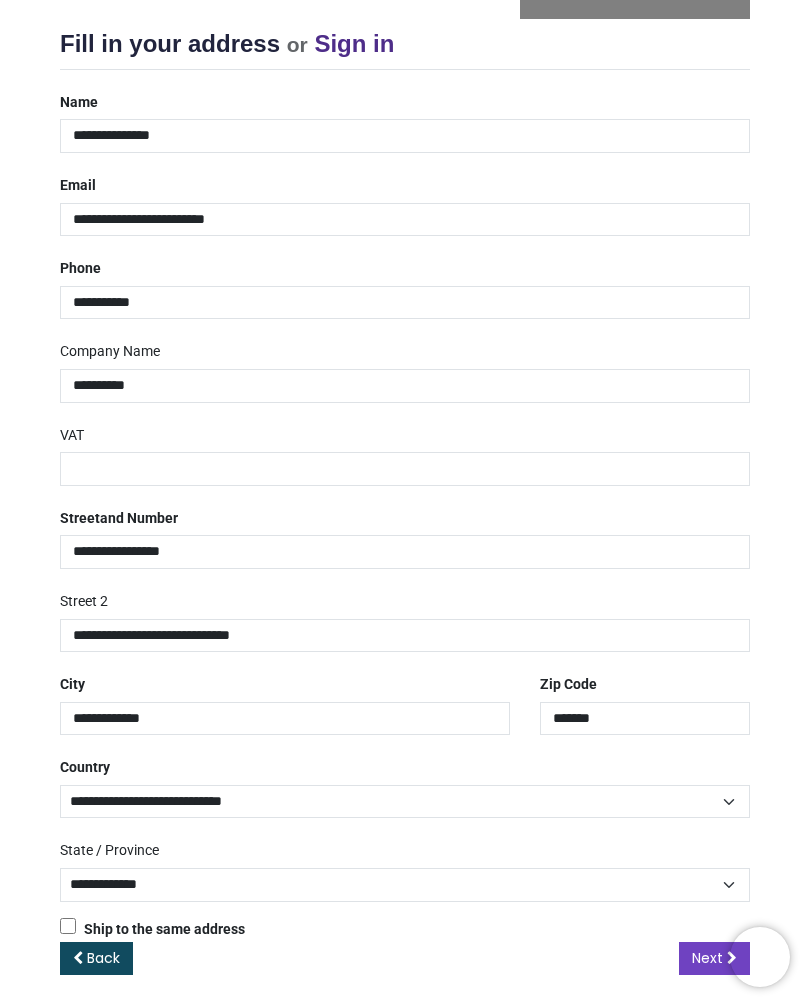 click on "Next" at bounding box center (707, 958) 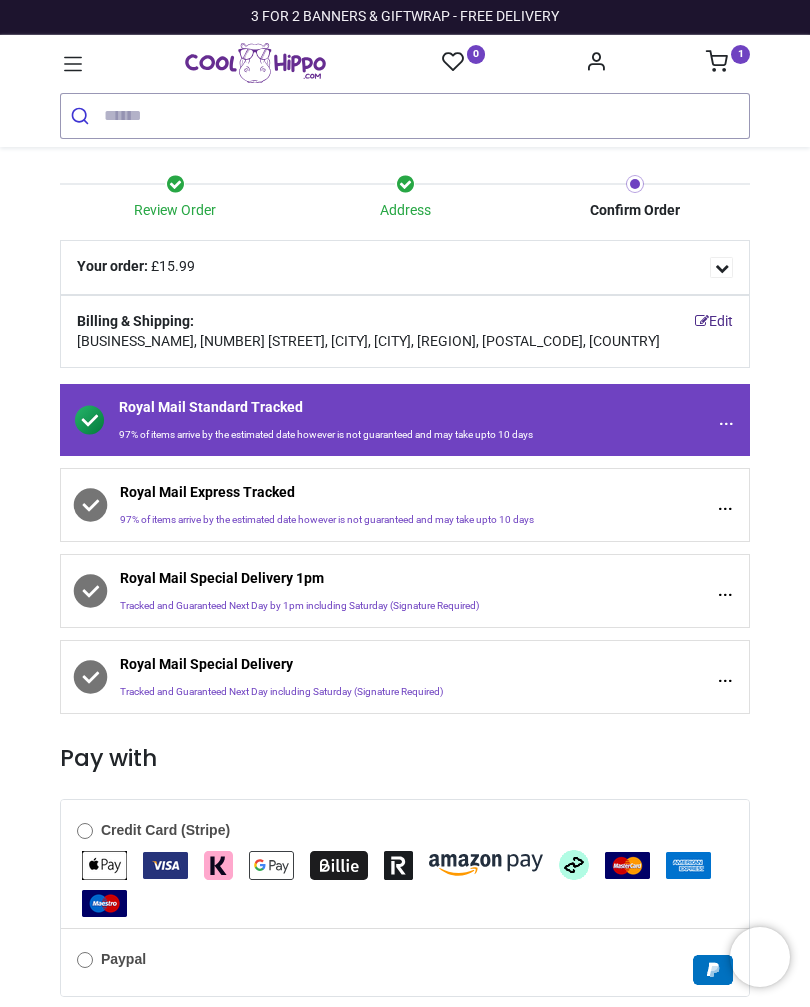 scroll, scrollTop: 0, scrollLeft: 0, axis: both 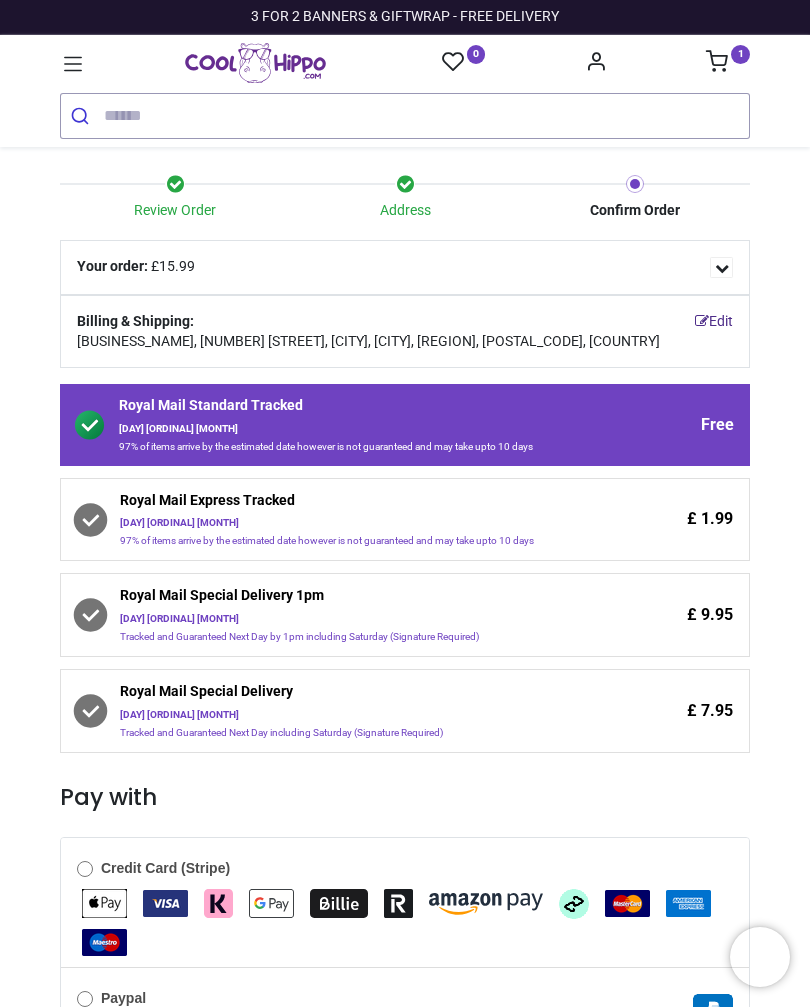 click on "Wednesday 6th August" at bounding box center (365, 523) 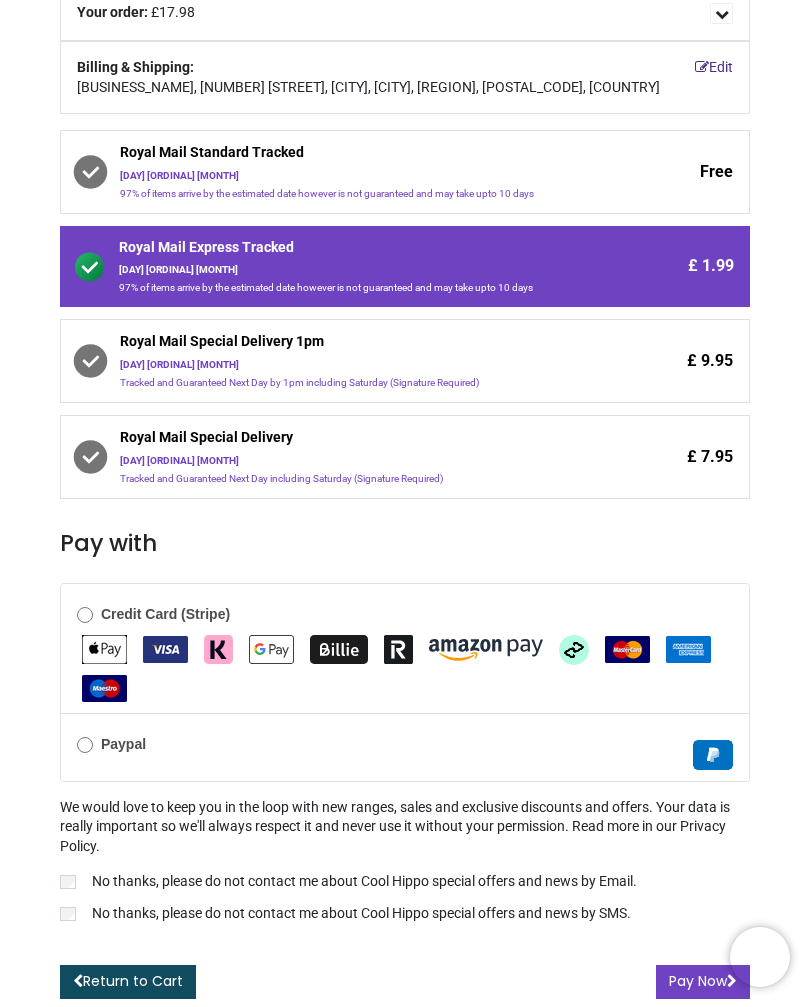 scroll, scrollTop: 263, scrollLeft: 0, axis: vertical 